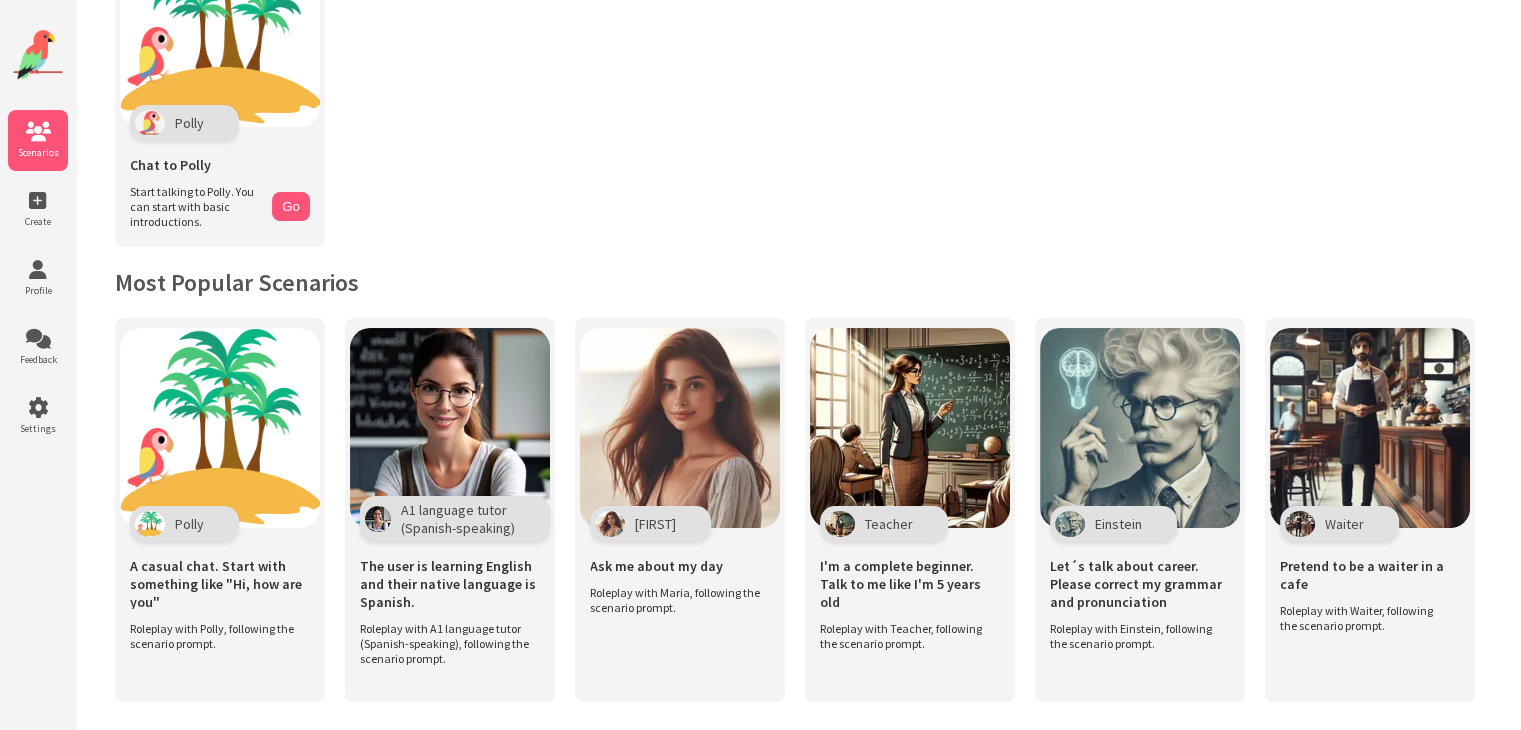 scroll, scrollTop: 166, scrollLeft: 0, axis: vertical 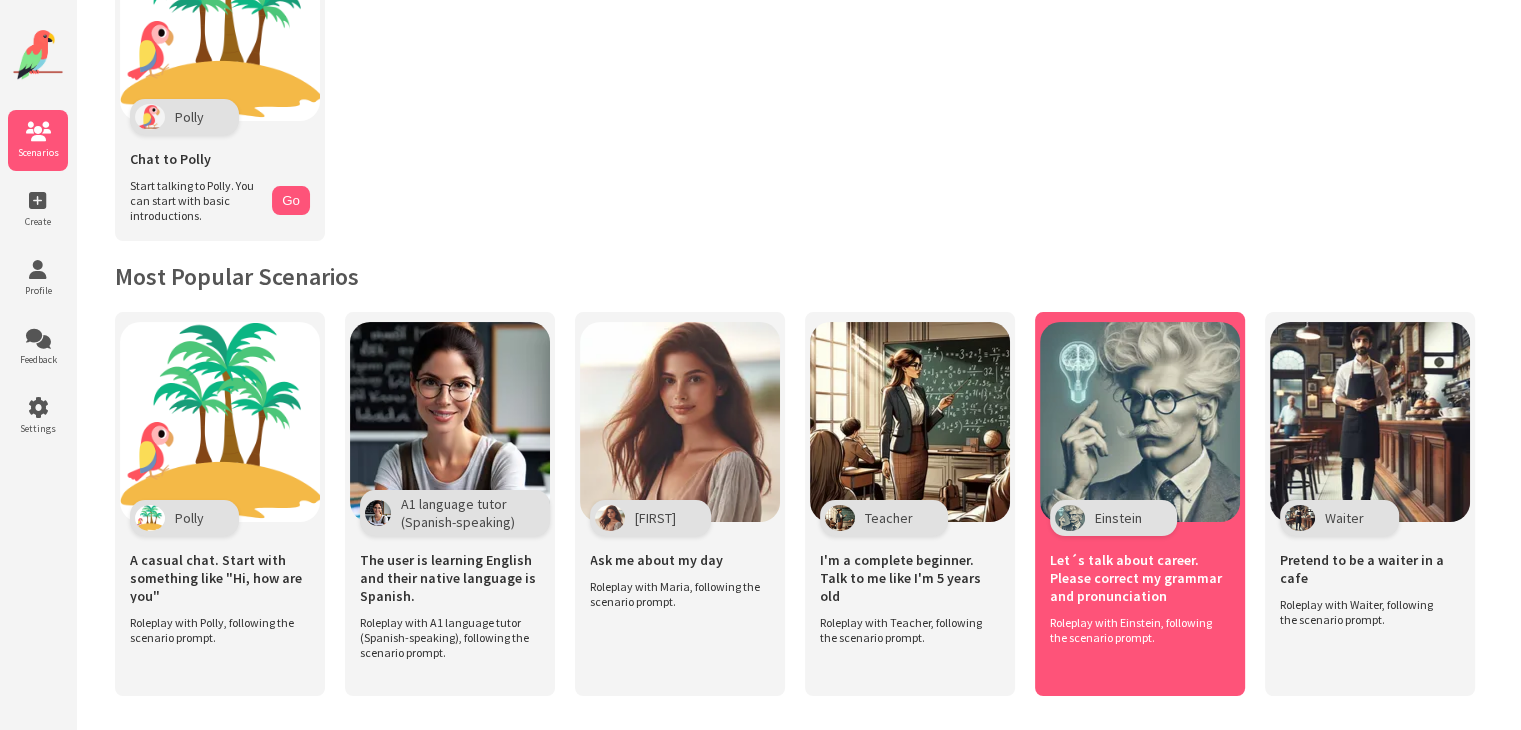 click at bounding box center [1140, 422] 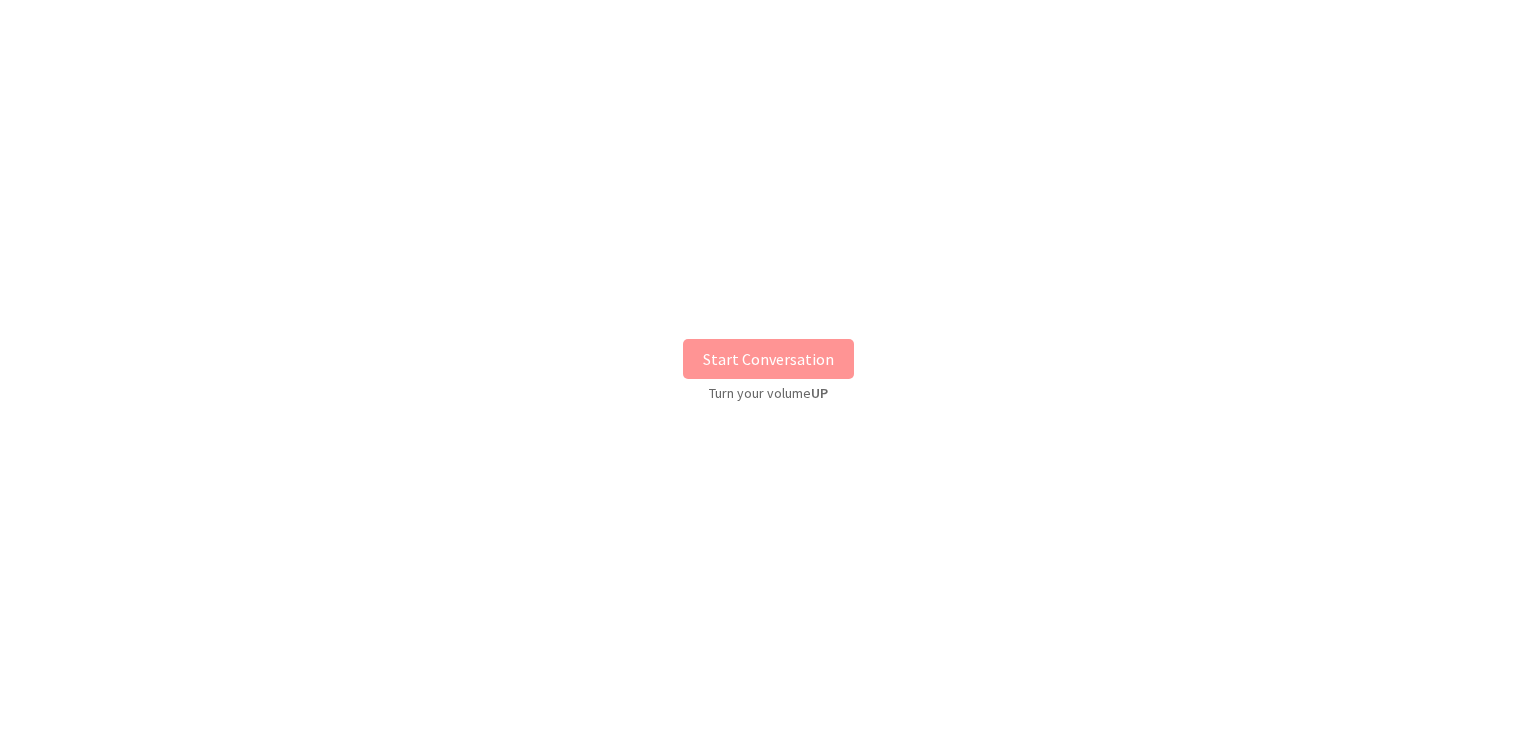 scroll, scrollTop: 0, scrollLeft: 0, axis: both 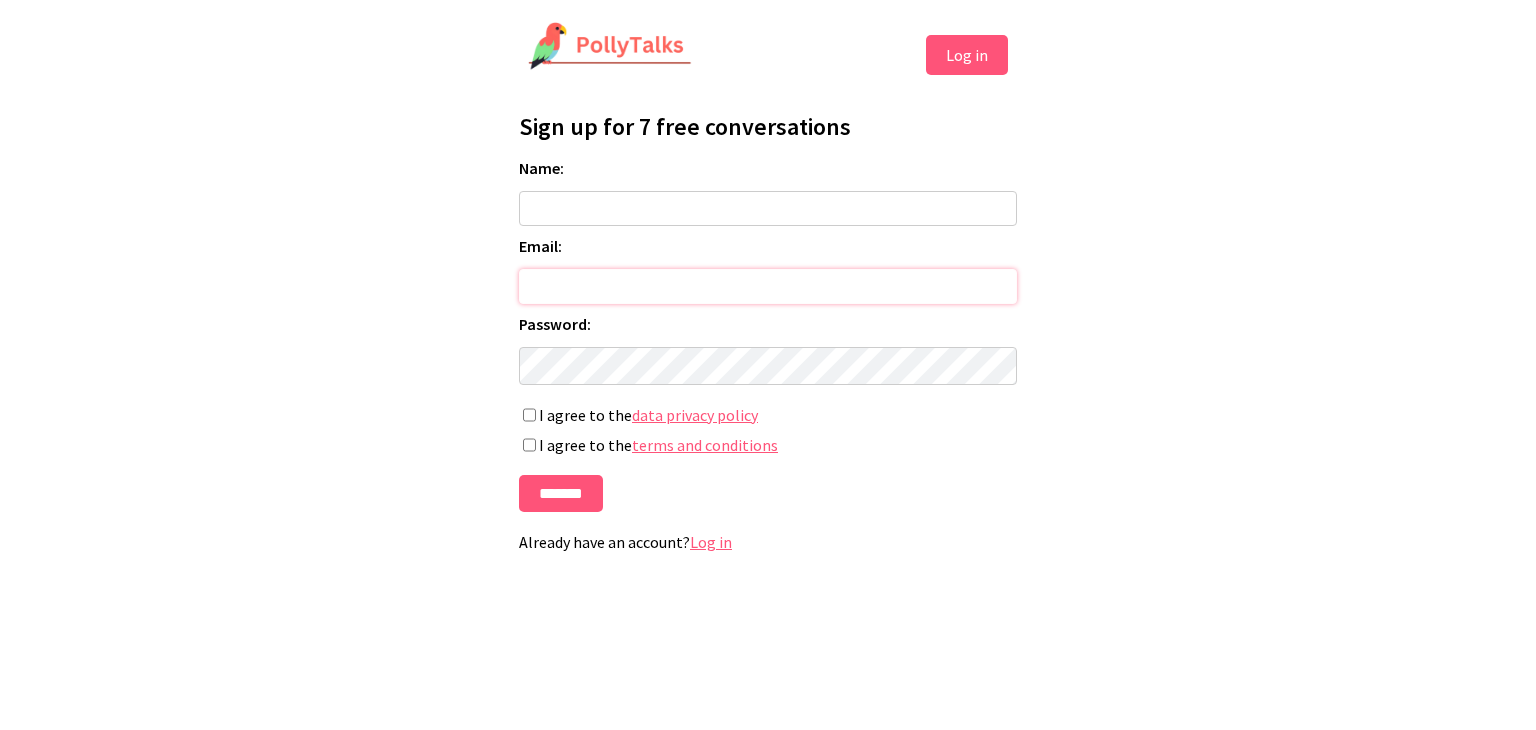 type on "**********" 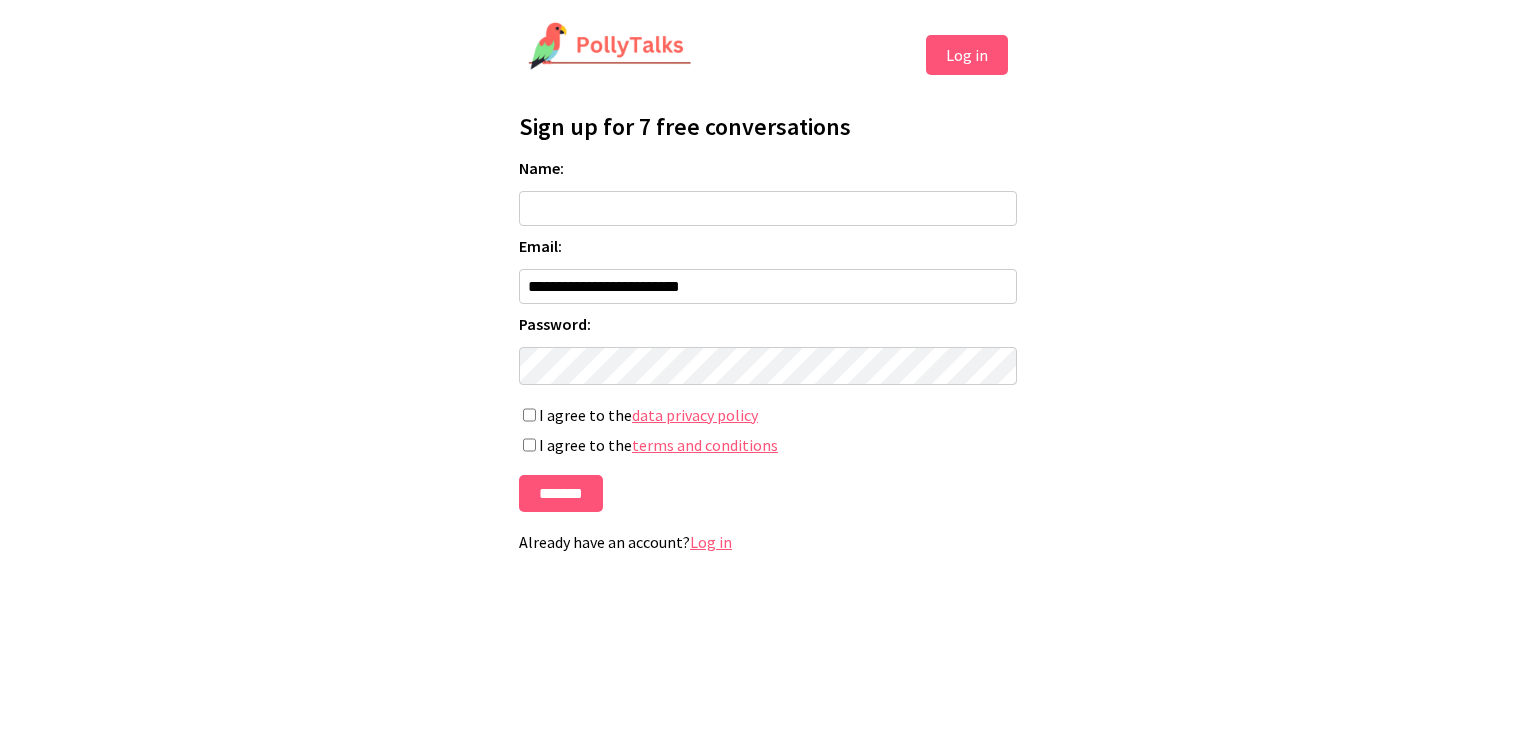 click on "Name:" at bounding box center (768, 208) 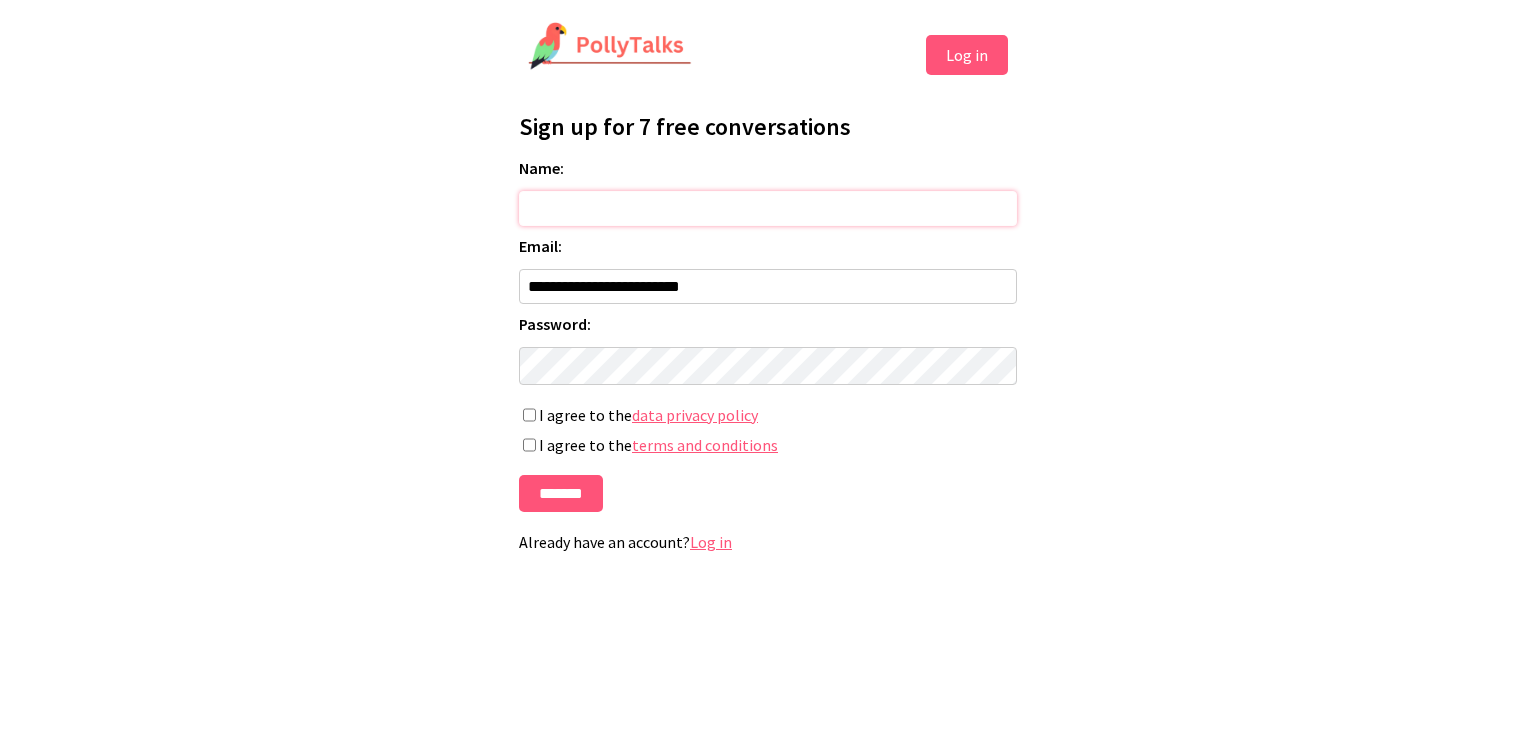 click on "Name:" at bounding box center [768, 208] 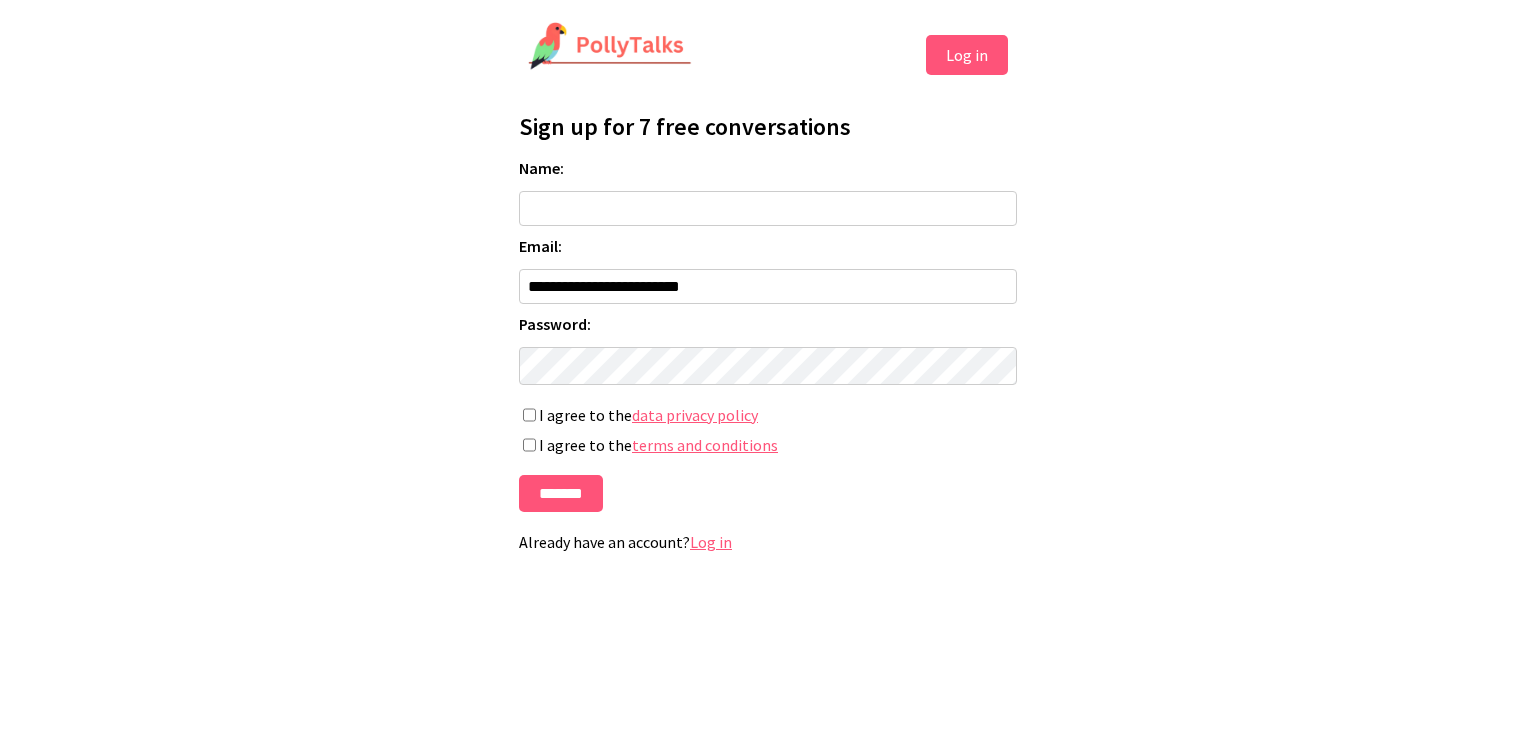 click on "**********" at bounding box center [768, 294] 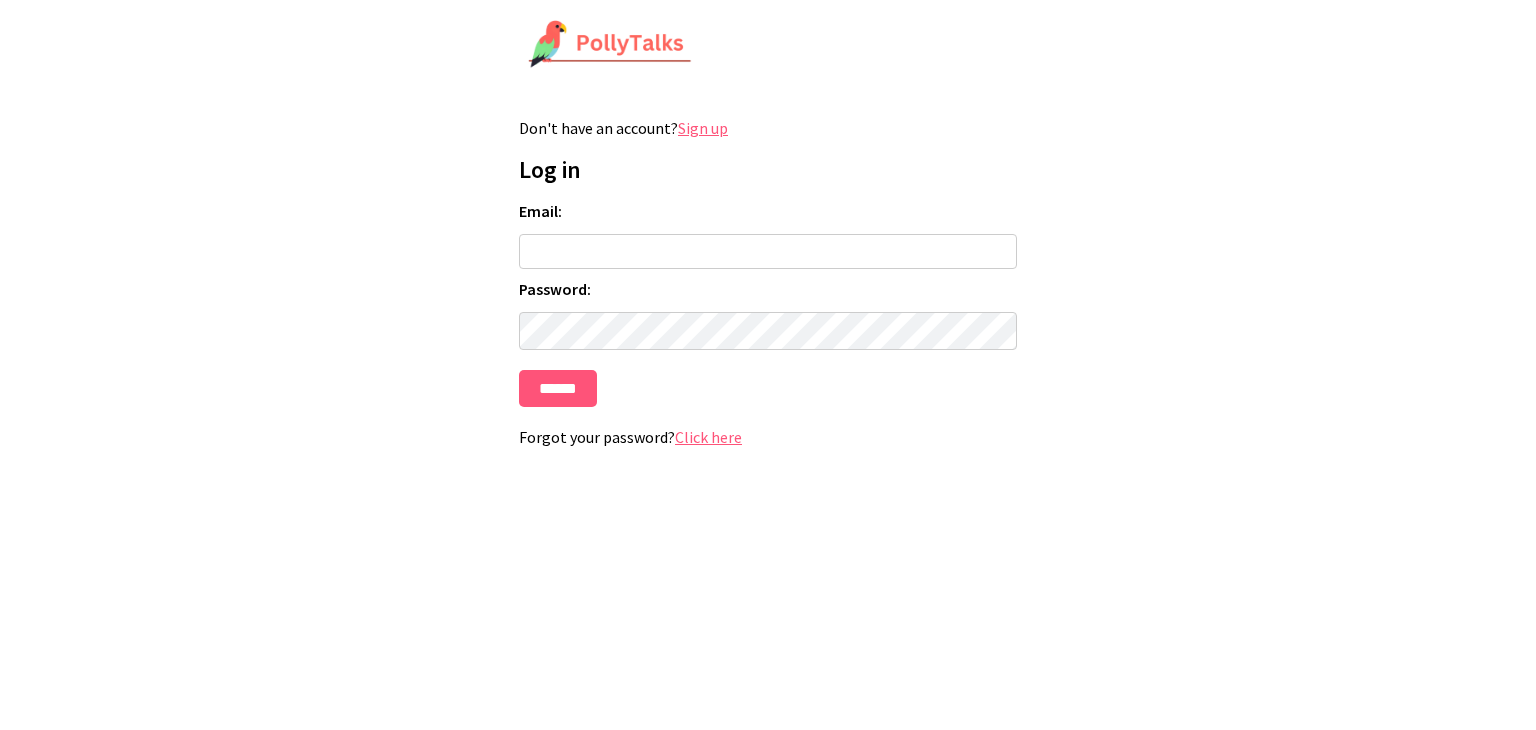 scroll, scrollTop: 0, scrollLeft: 0, axis: both 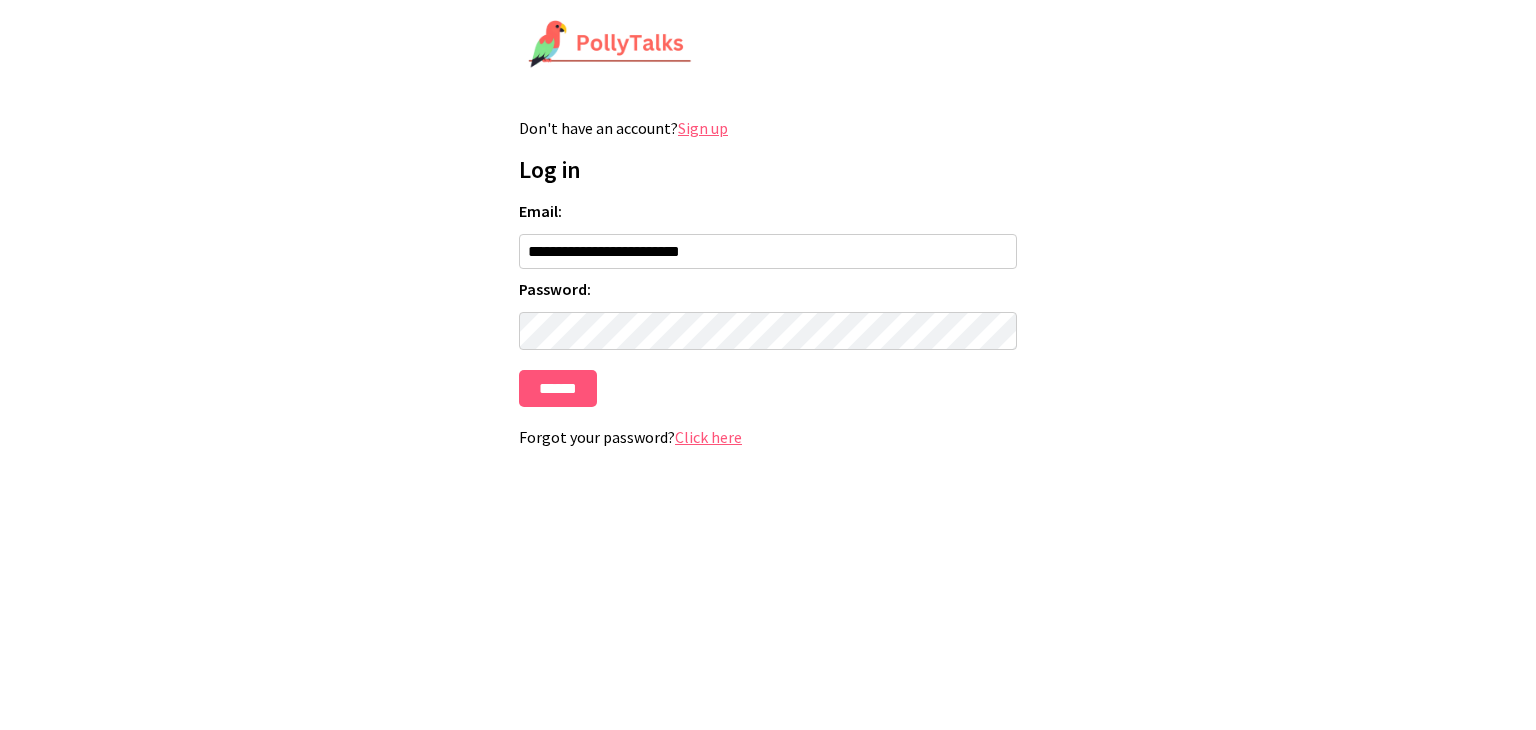 drag, startPoint x: 335, startPoint y: 355, endPoint x: 448, endPoint y: 392, distance: 118.90332 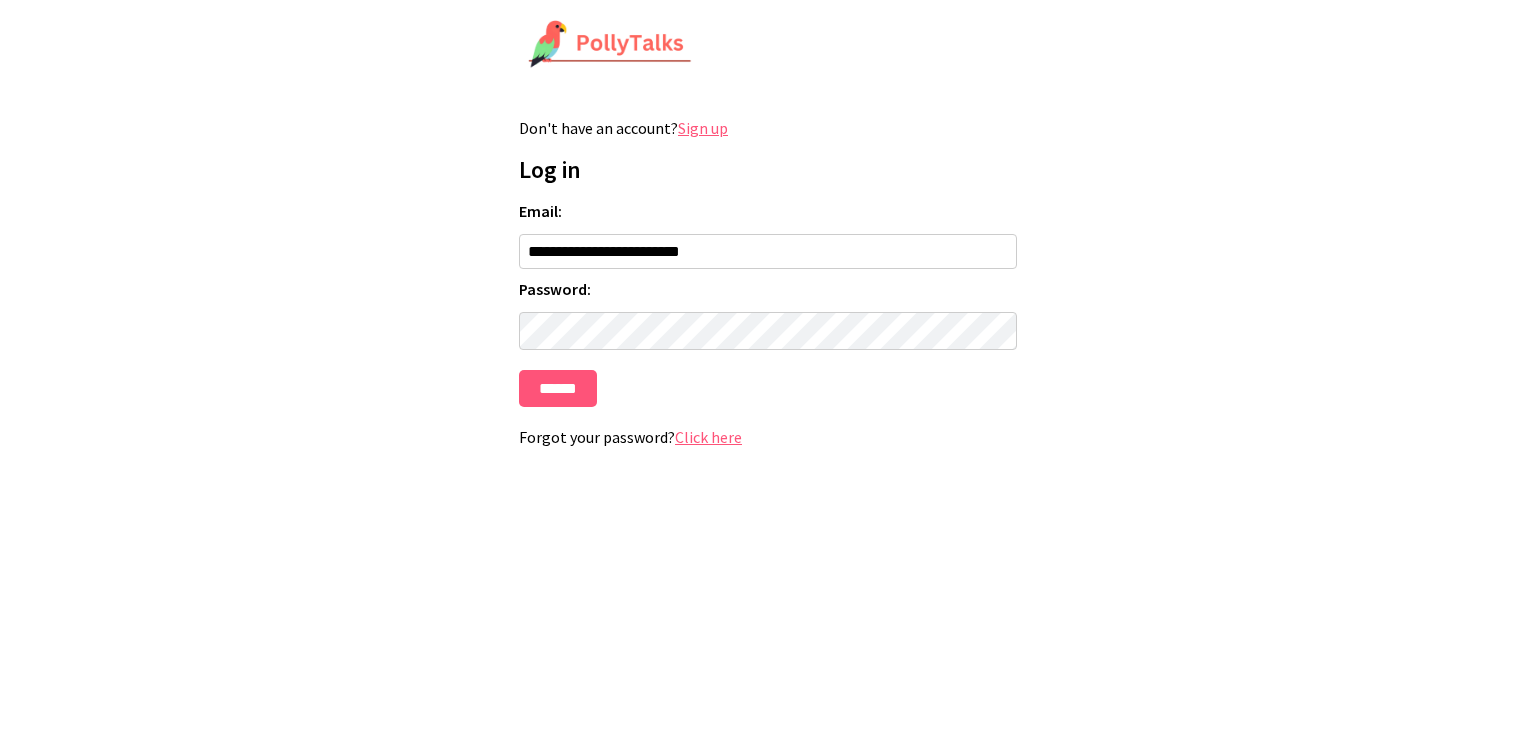 click on "**********" at bounding box center (768, 242) 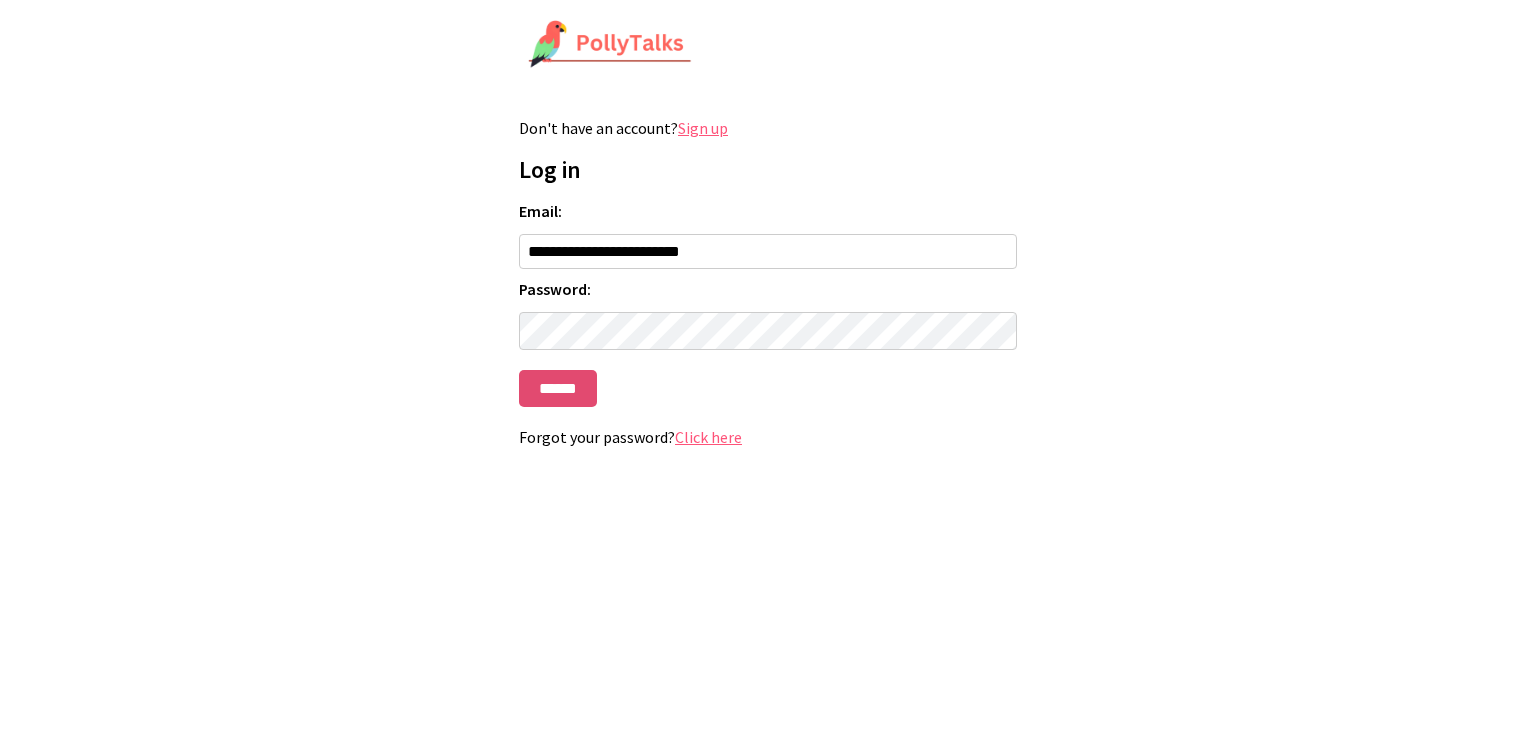 click on "******" at bounding box center (558, 388) 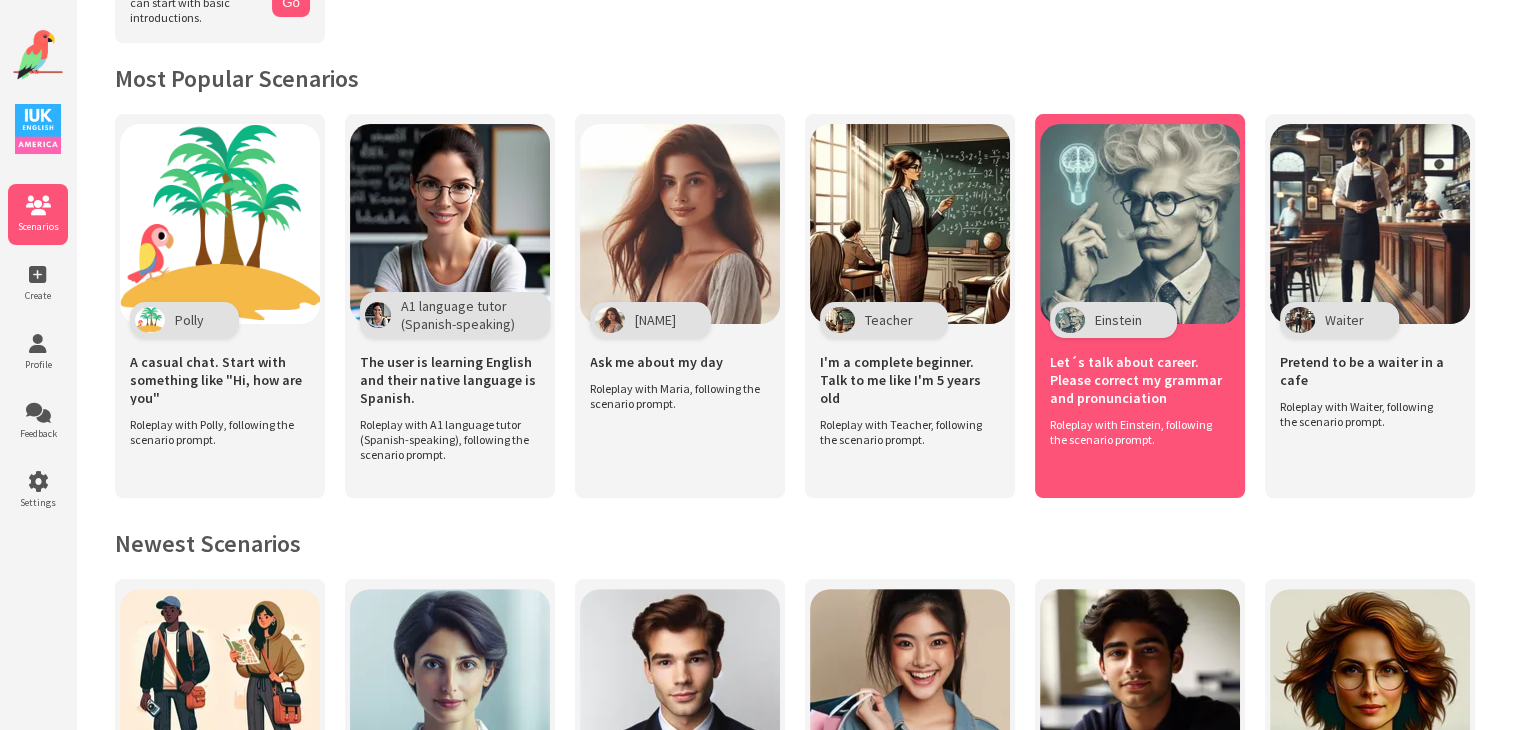 scroll, scrollTop: 366, scrollLeft: 0, axis: vertical 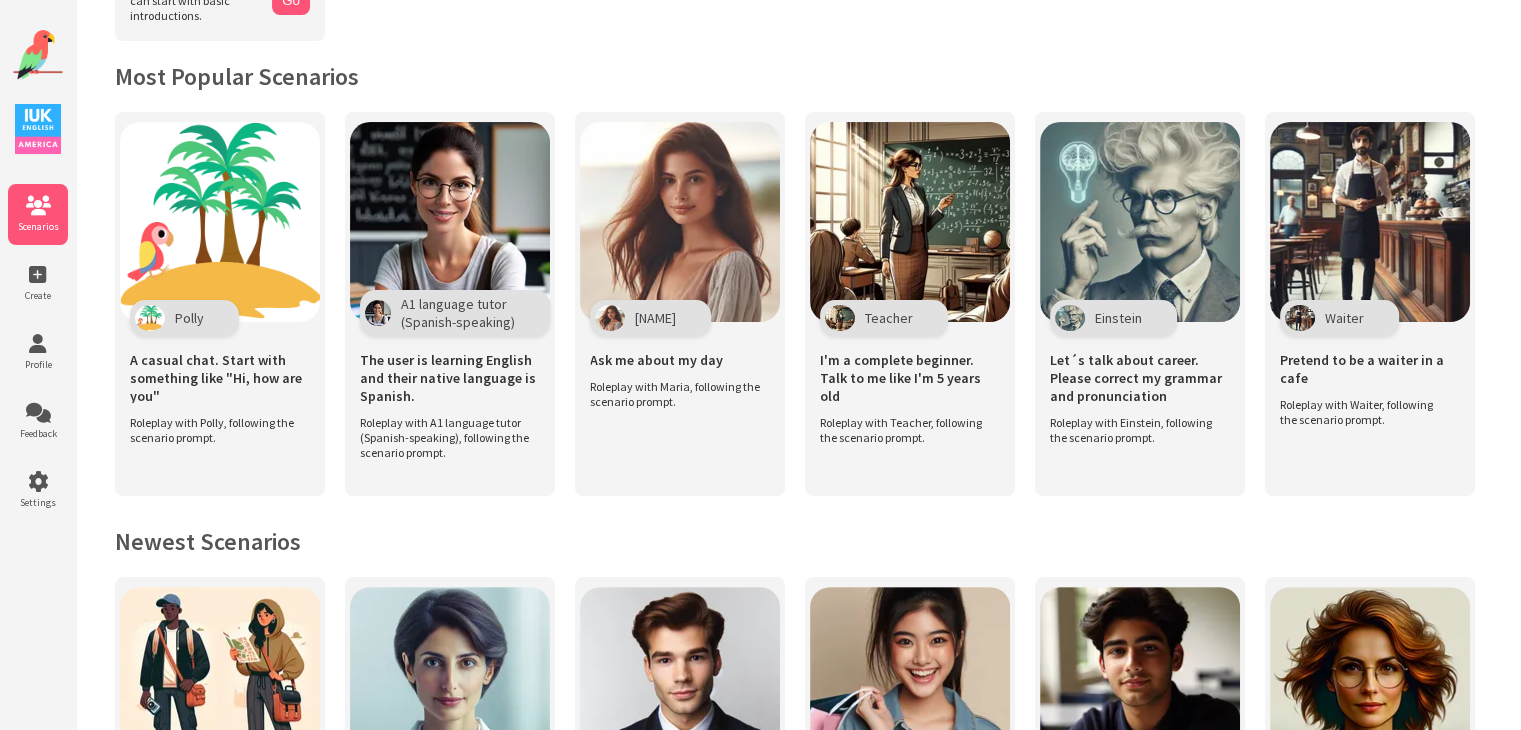 click on "Most Popular Scenarios" at bounding box center (798, 76) 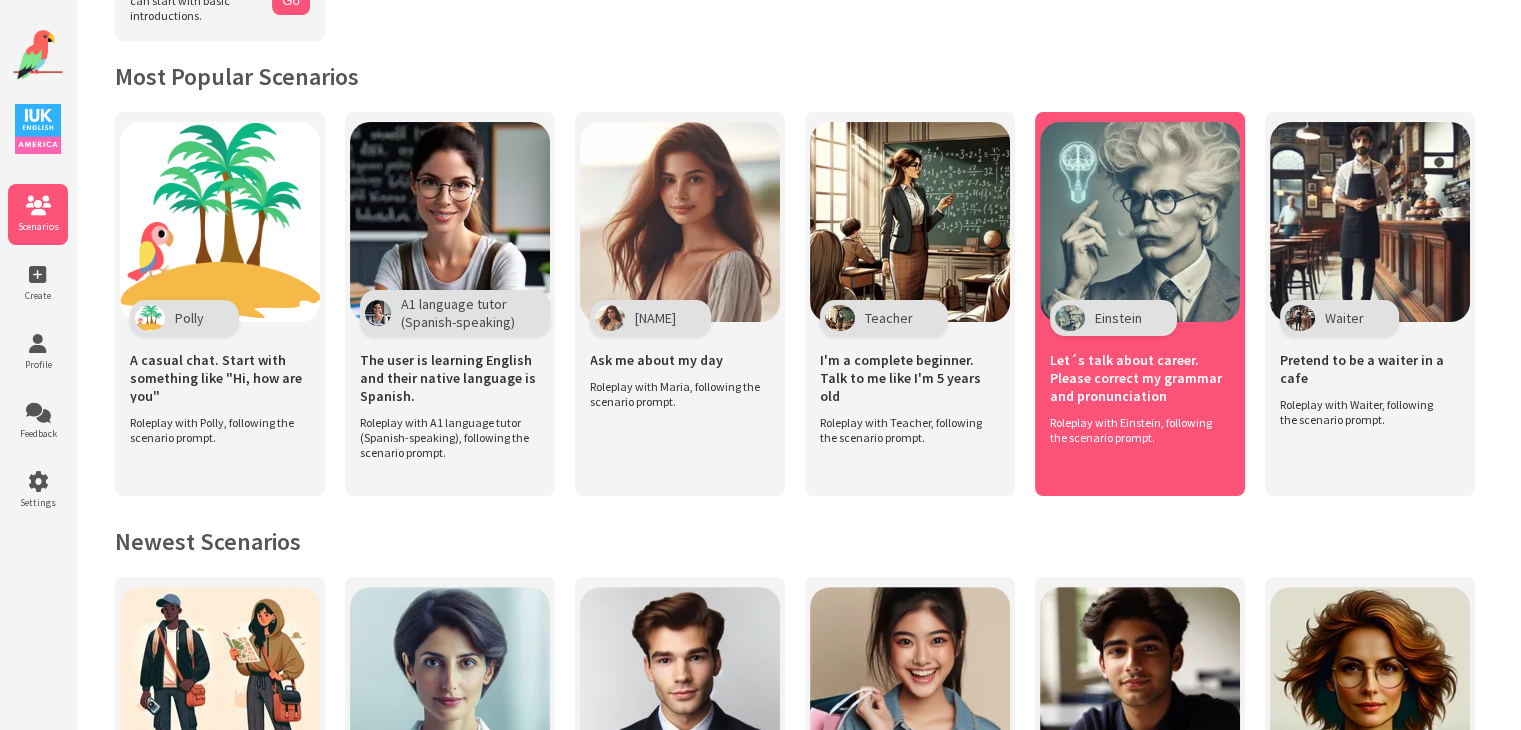 click on "Einstein" at bounding box center [1118, 318] 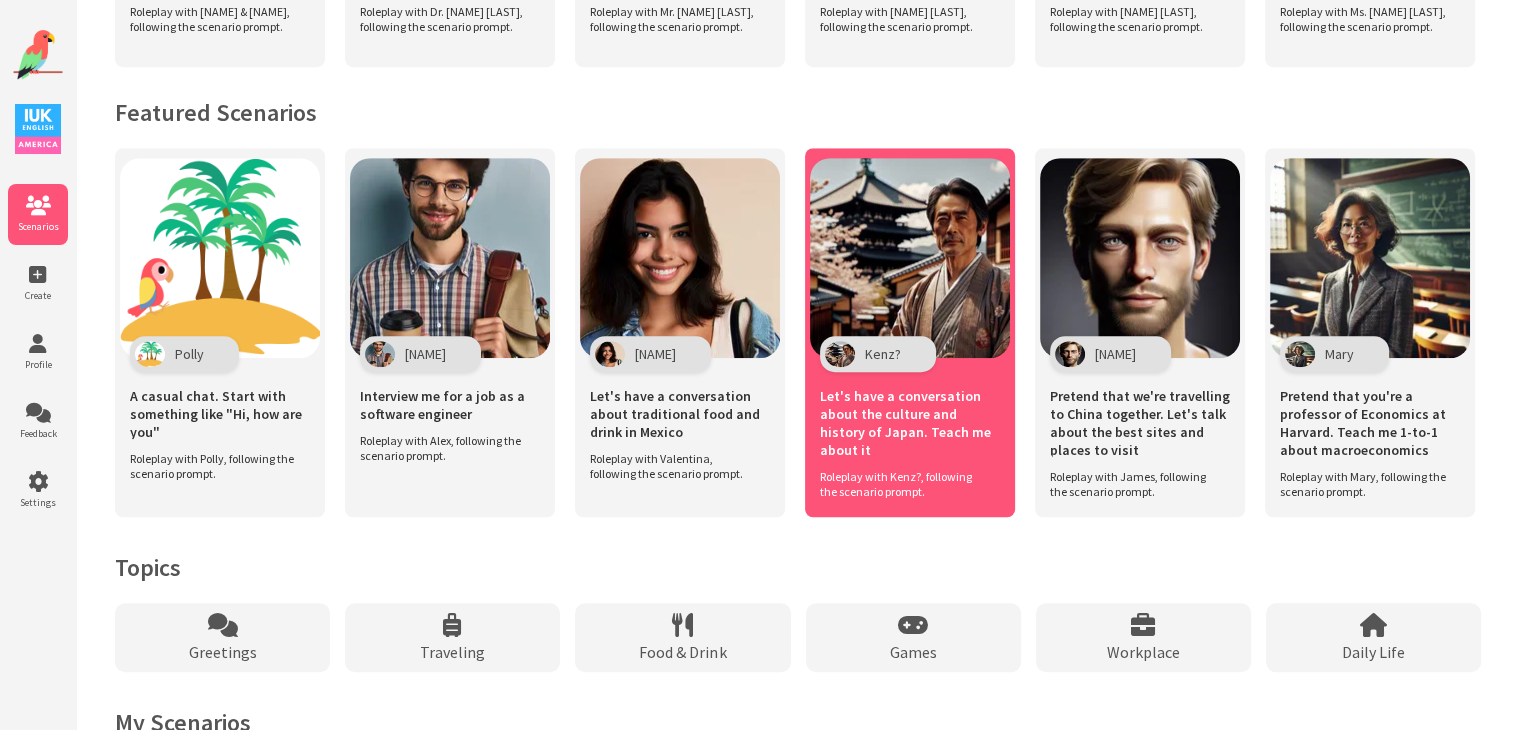 scroll, scrollTop: 1266, scrollLeft: 0, axis: vertical 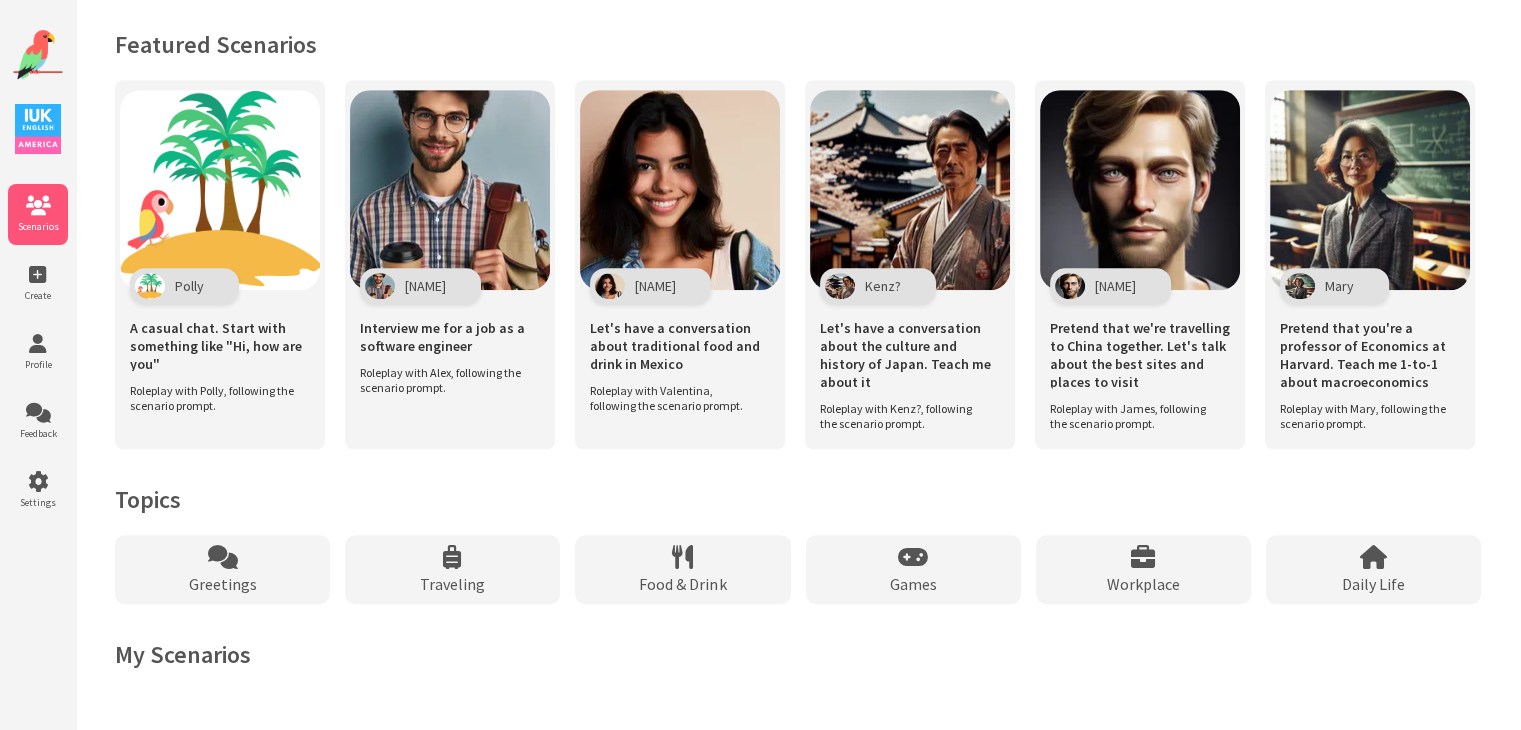drag, startPoint x: 1120, startPoint y: 577, endPoint x: 1092, endPoint y: 745, distance: 170.31735 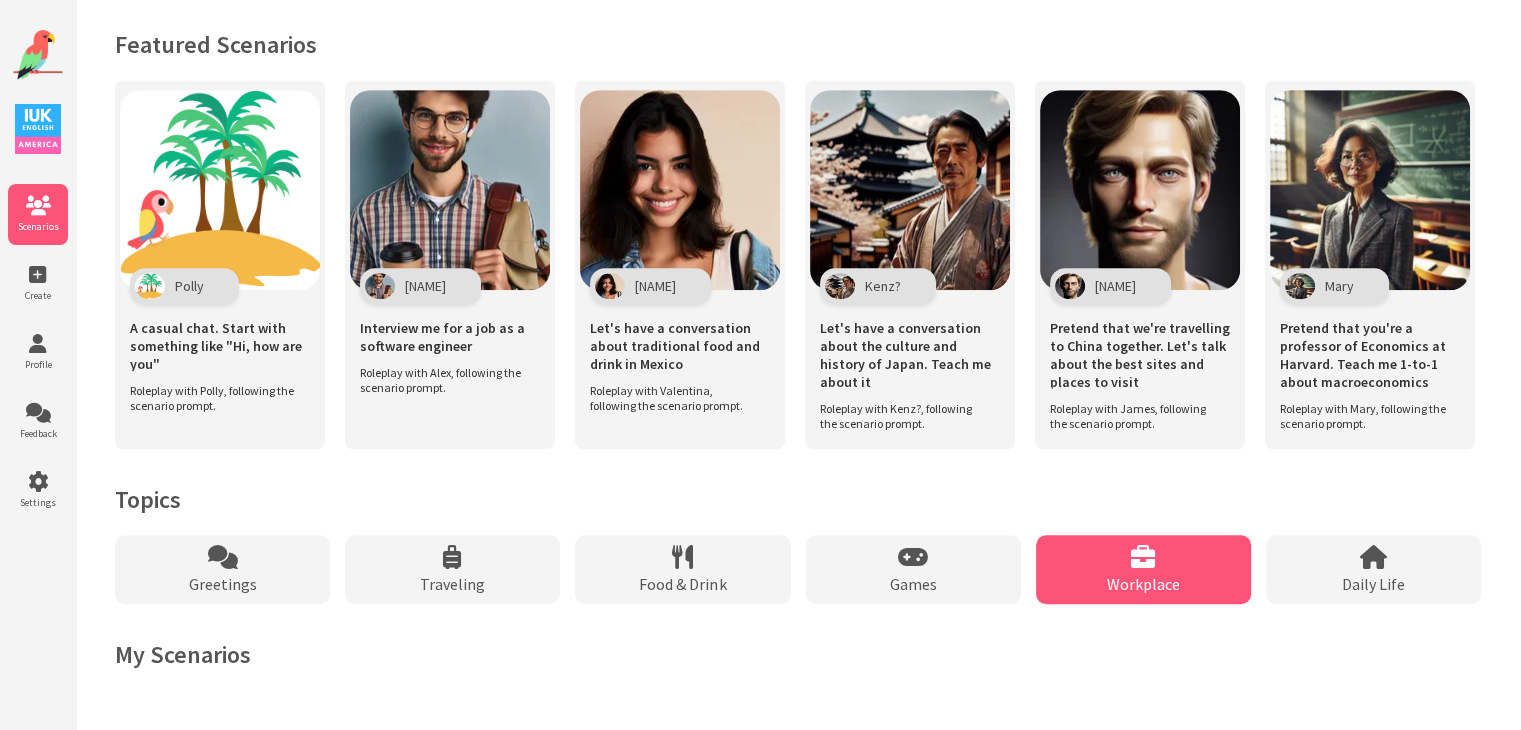 click on "Workplace" at bounding box center (1143, 569) 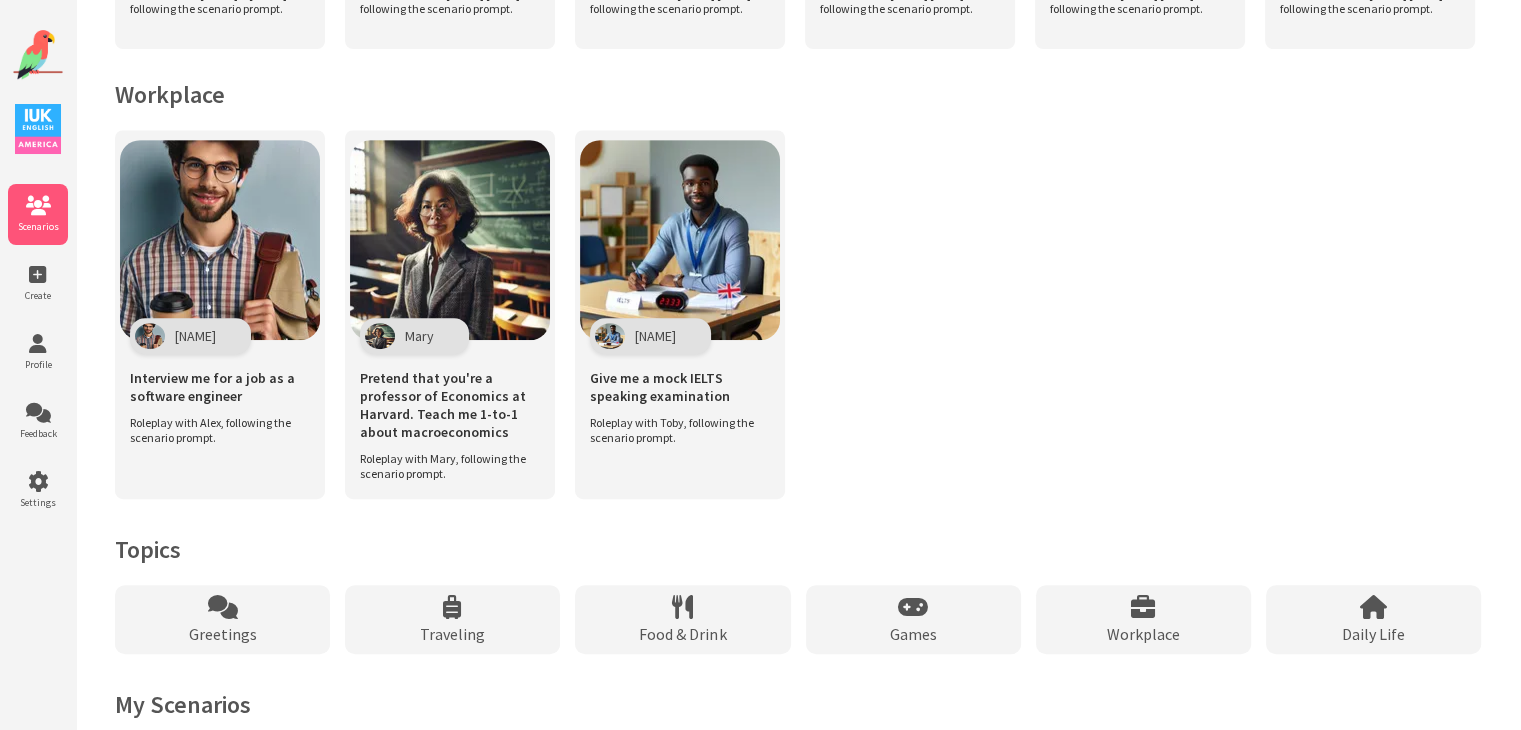 scroll, scrollTop: 870, scrollLeft: 0, axis: vertical 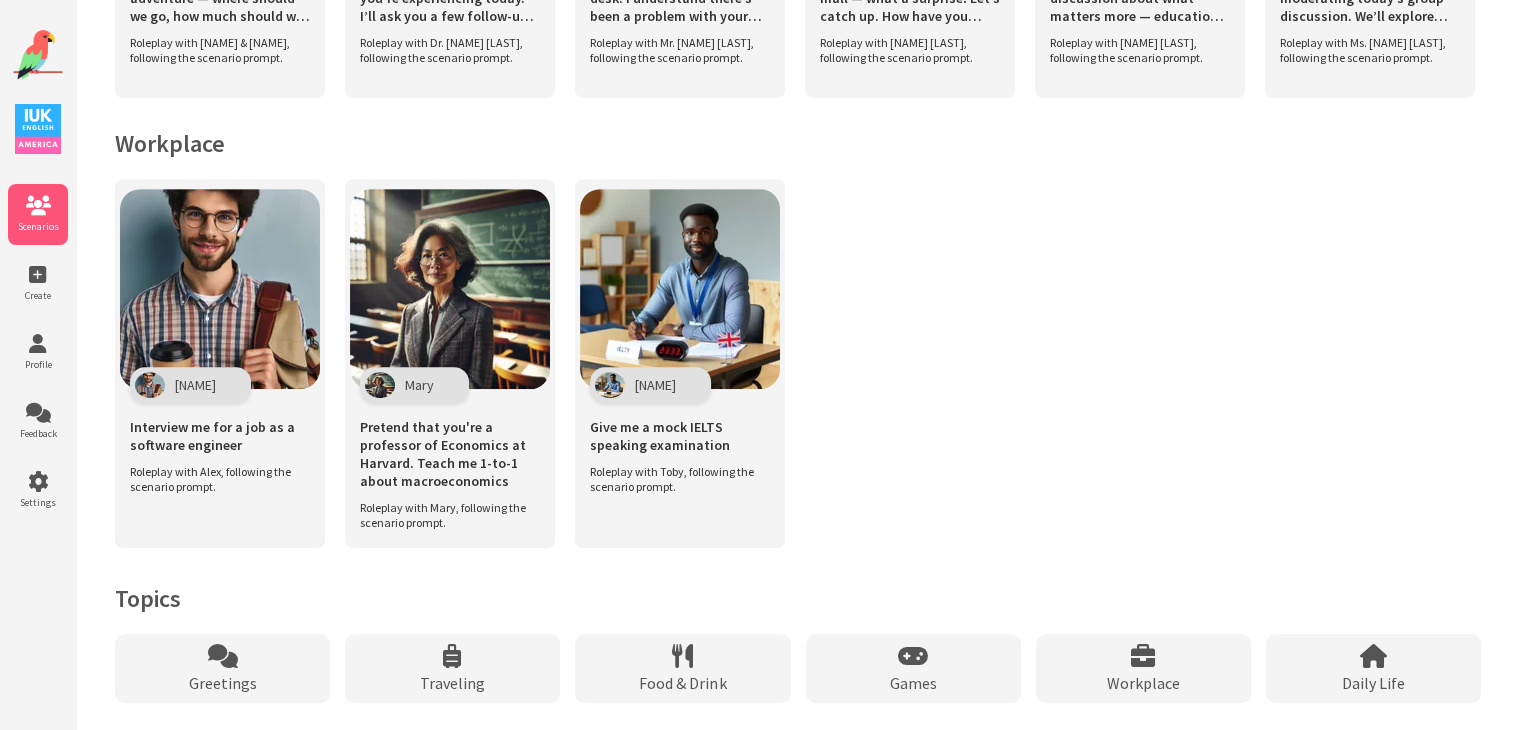drag, startPoint x: 1000, startPoint y: 556, endPoint x: 973, endPoint y: 484, distance: 76.896034 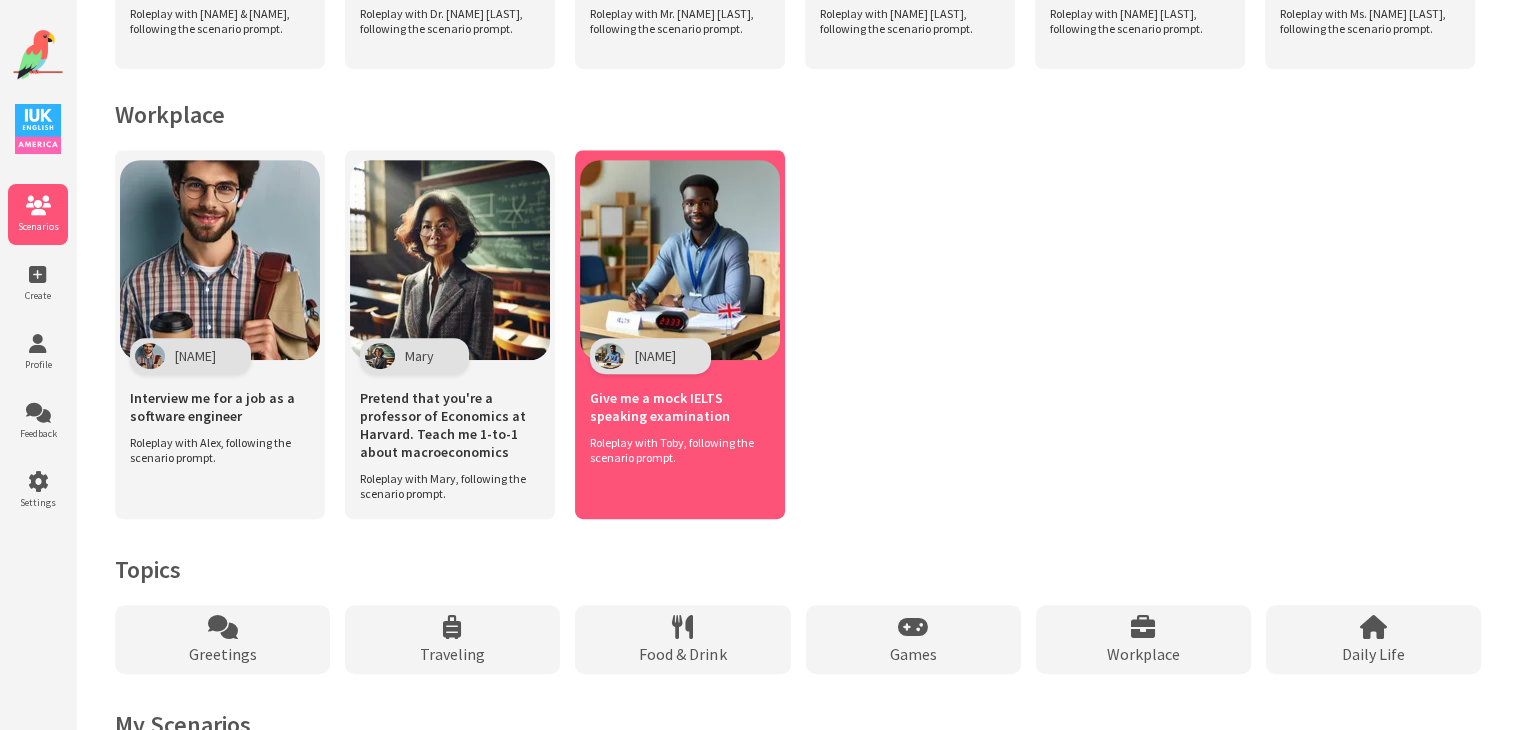 drag, startPoint x: 964, startPoint y: 469, endPoint x: 728, endPoint y: 473, distance: 236.03389 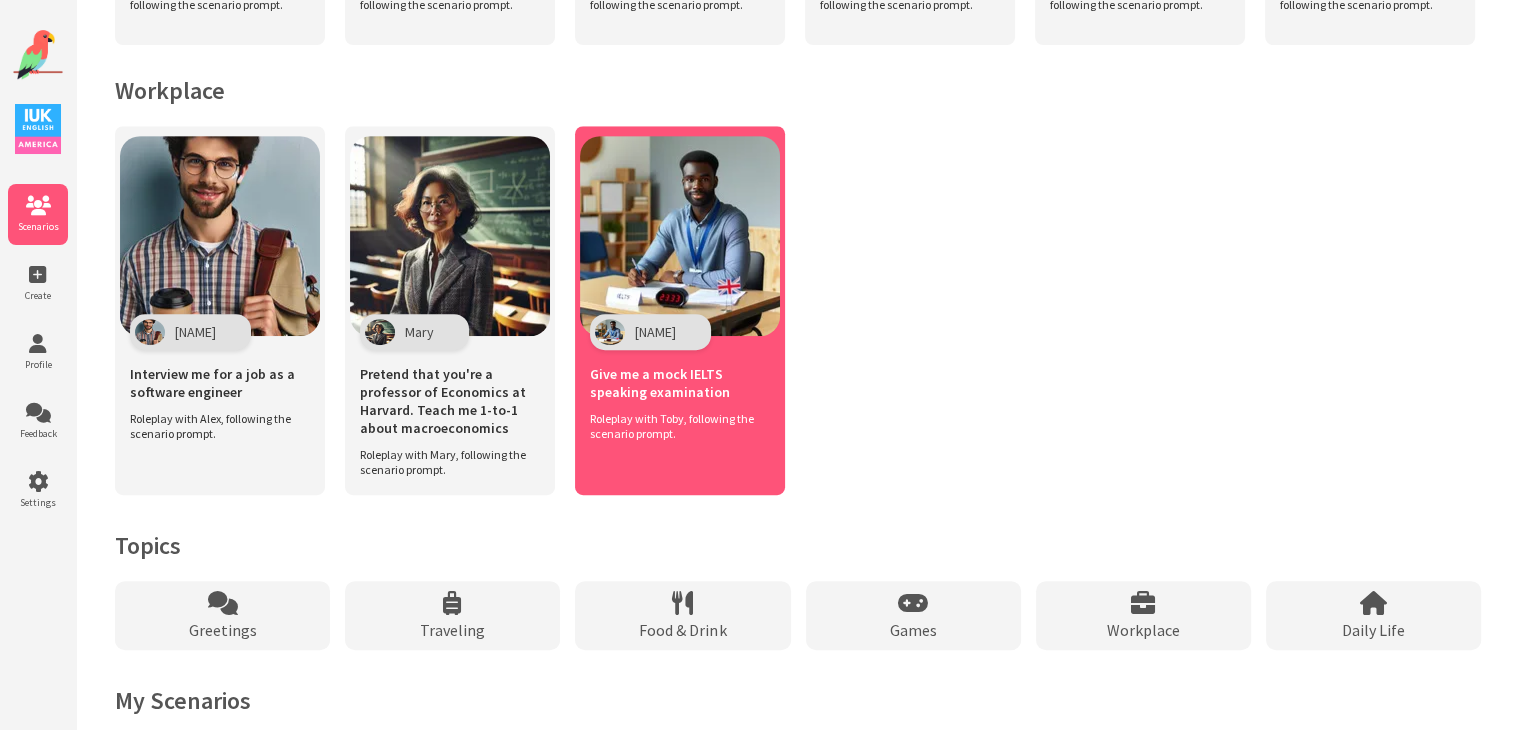 click on "Roleplay with Toby, following the scenario prompt." at bounding box center (675, 426) 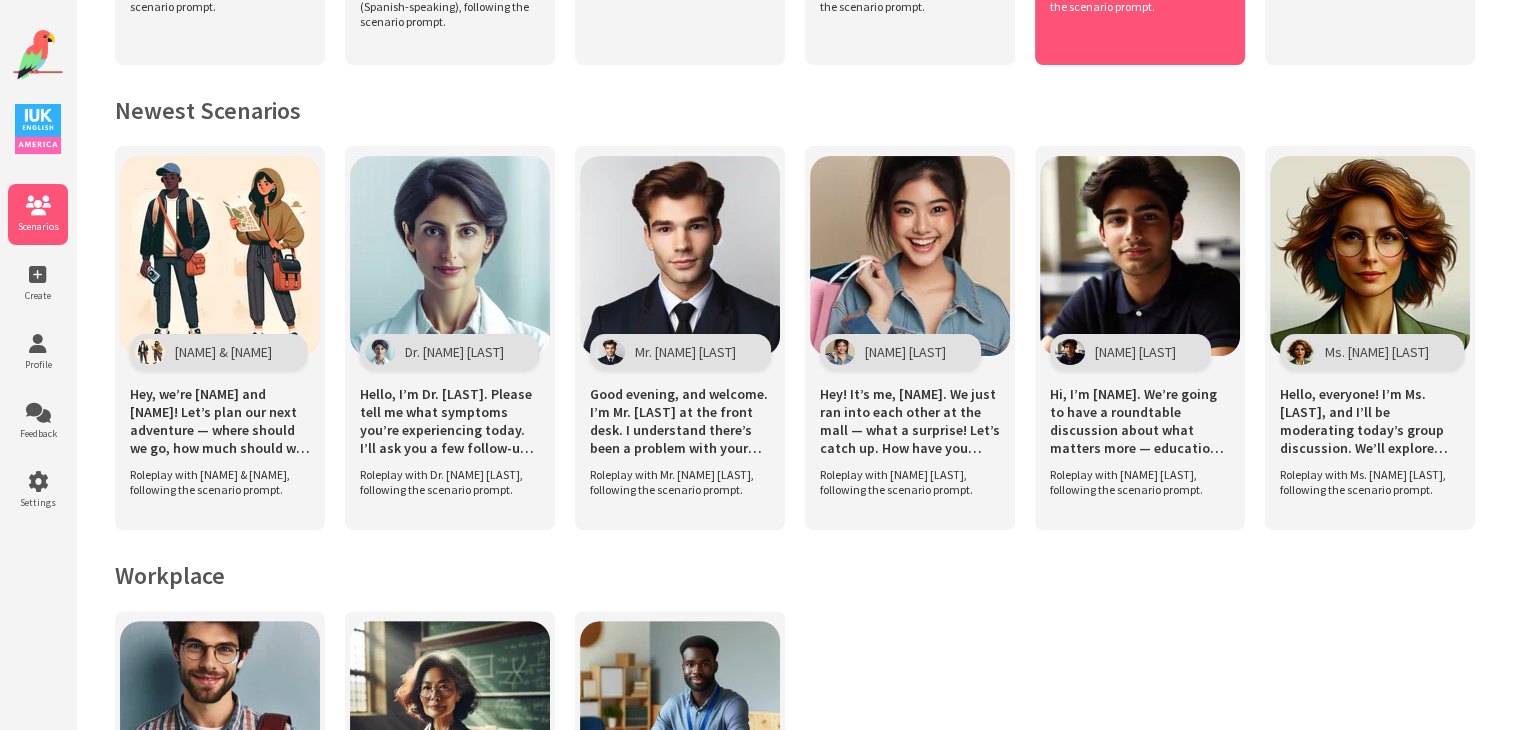 scroll, scrollTop: 106, scrollLeft: 0, axis: vertical 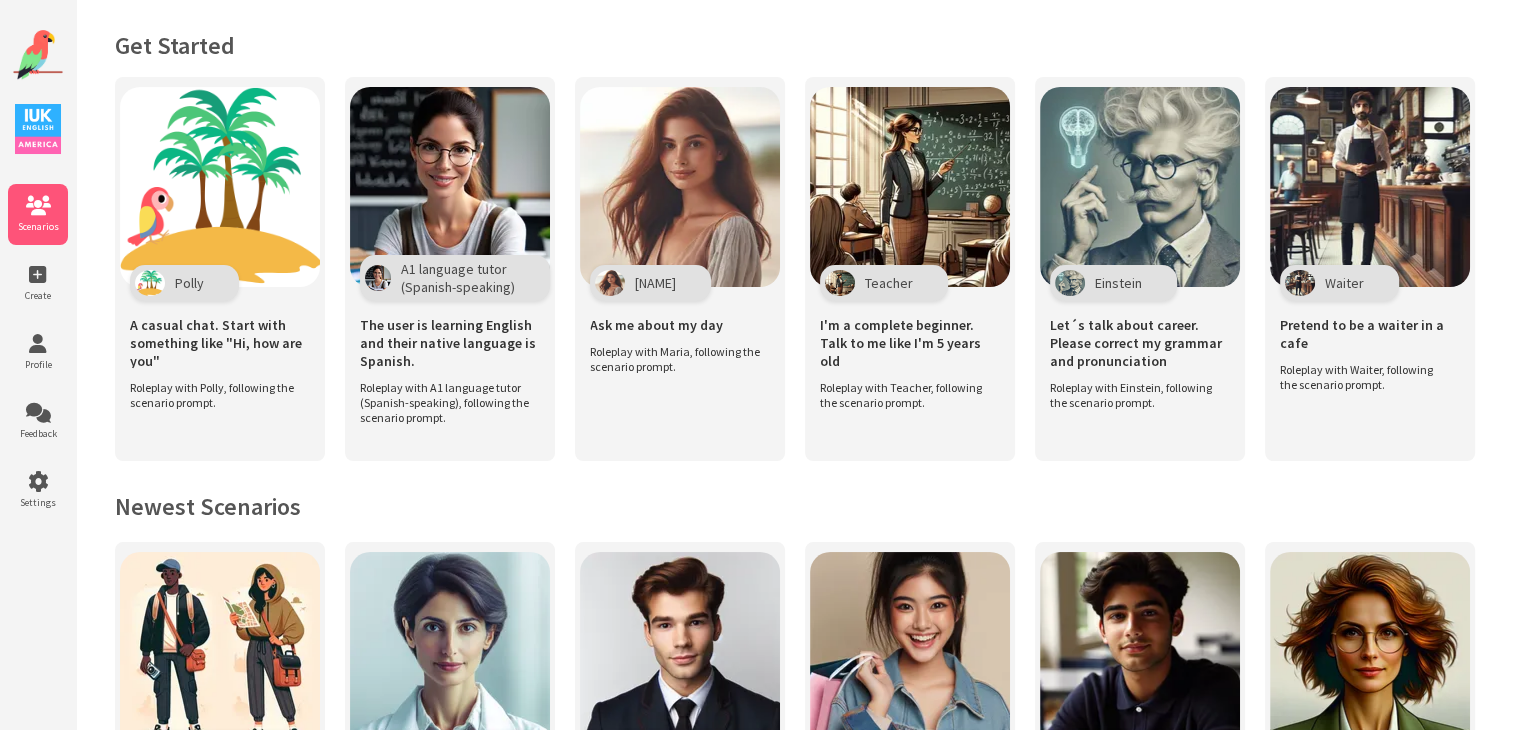 drag, startPoint x: 1125, startPoint y: 607, endPoint x: 1032, endPoint y: 162, distance: 454.61414 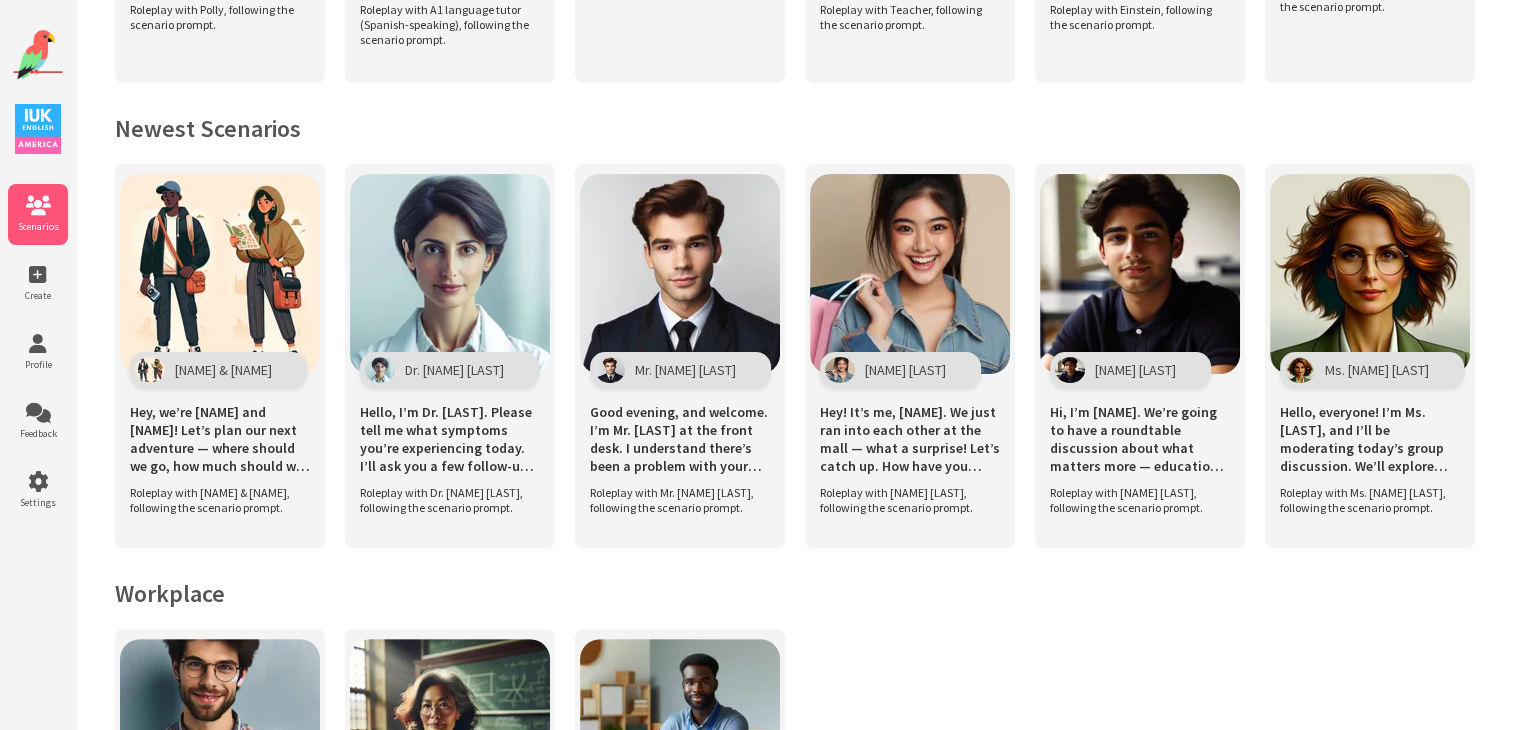 scroll, scrollTop: 433, scrollLeft: 0, axis: vertical 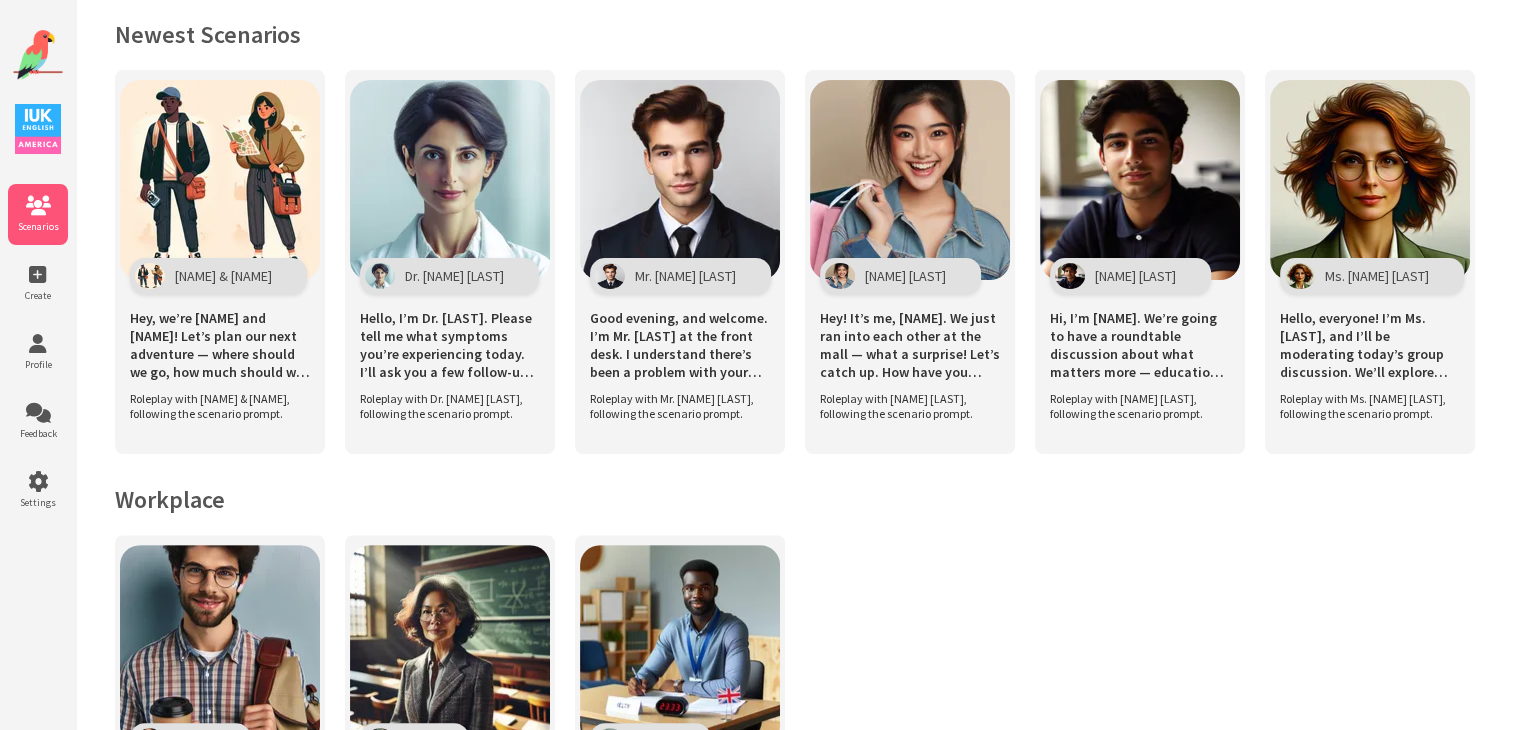 drag, startPoint x: 920, startPoint y: 529, endPoint x: 924, endPoint y: 556, distance: 27.294687 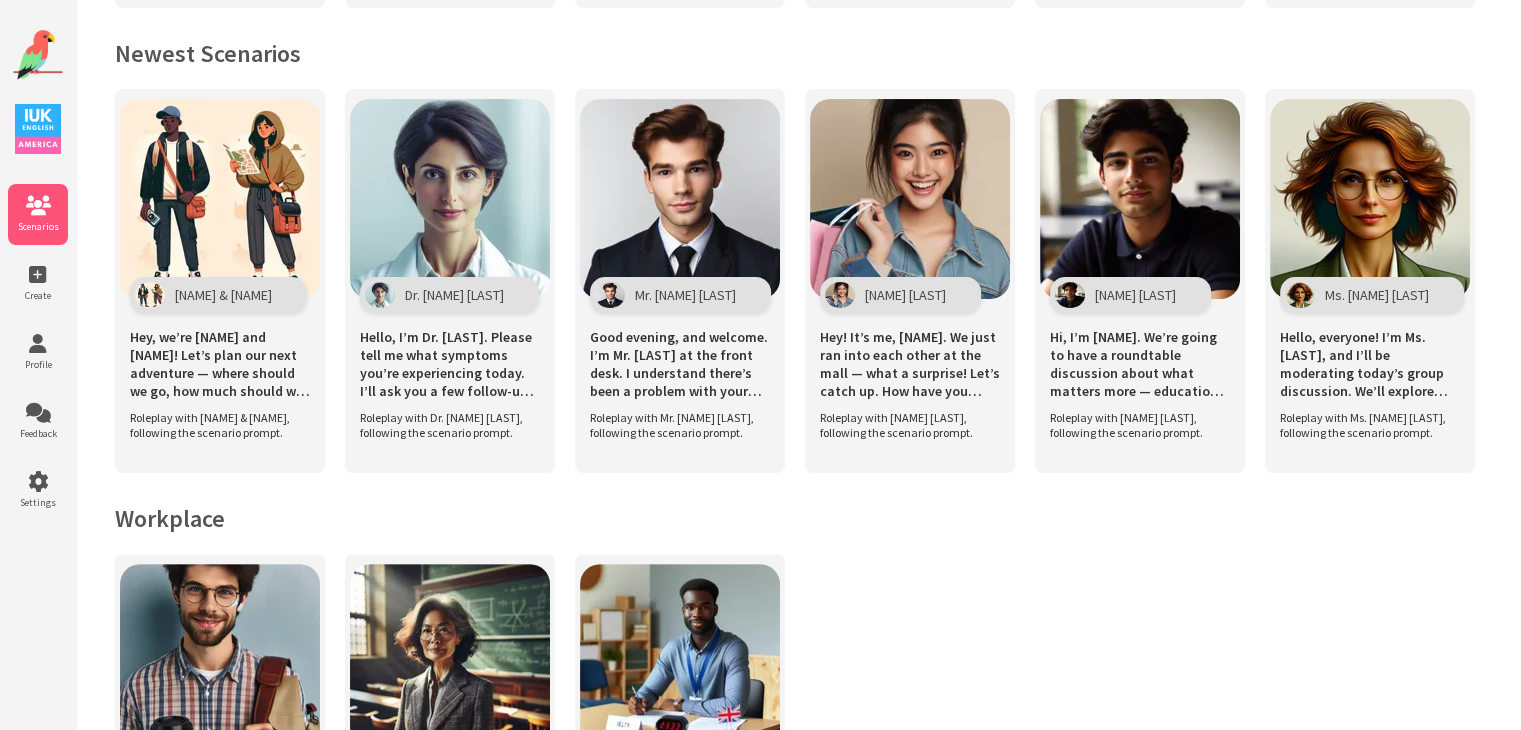 scroll, scrollTop: 439, scrollLeft: 0, axis: vertical 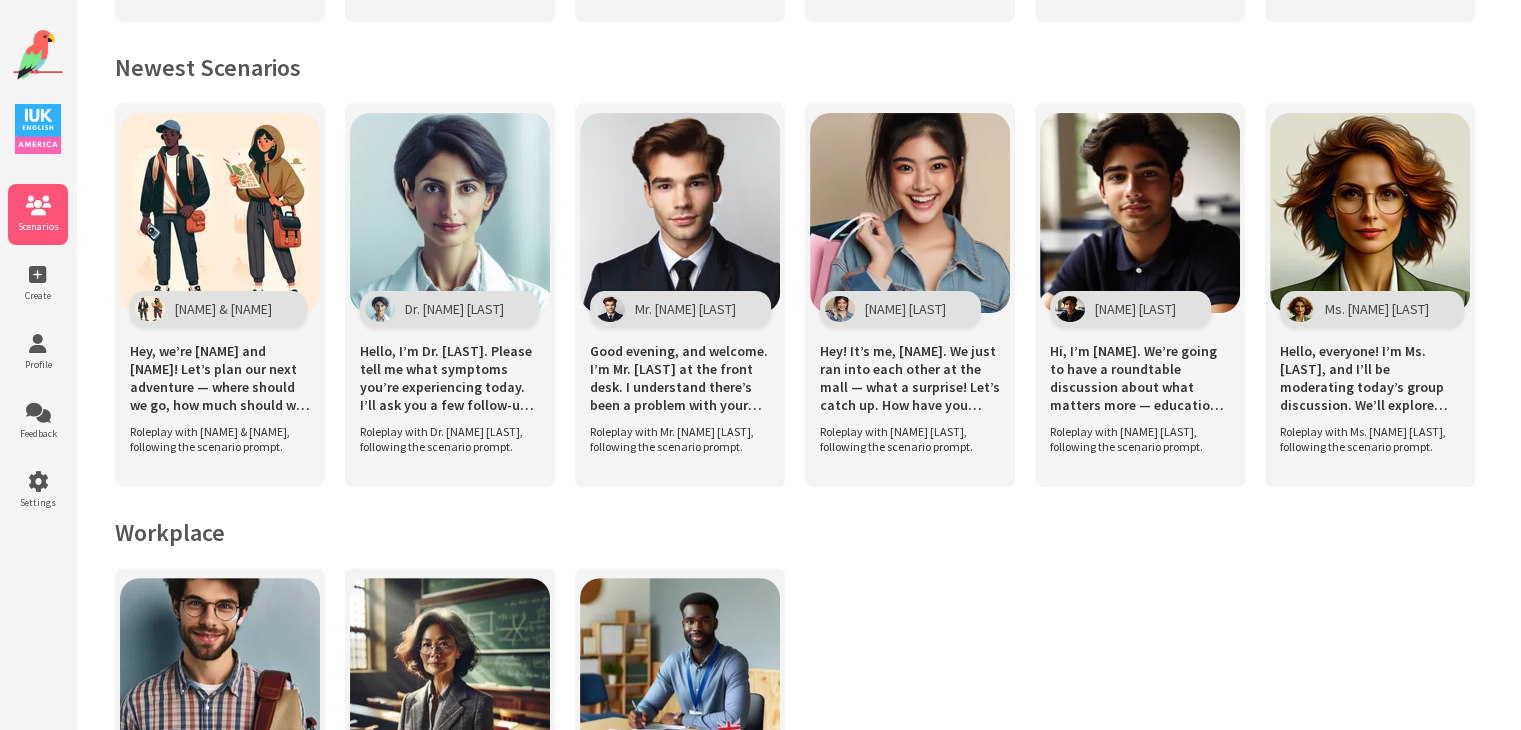 drag, startPoint x: 924, startPoint y: 556, endPoint x: 921, endPoint y: 520, distance: 36.124783 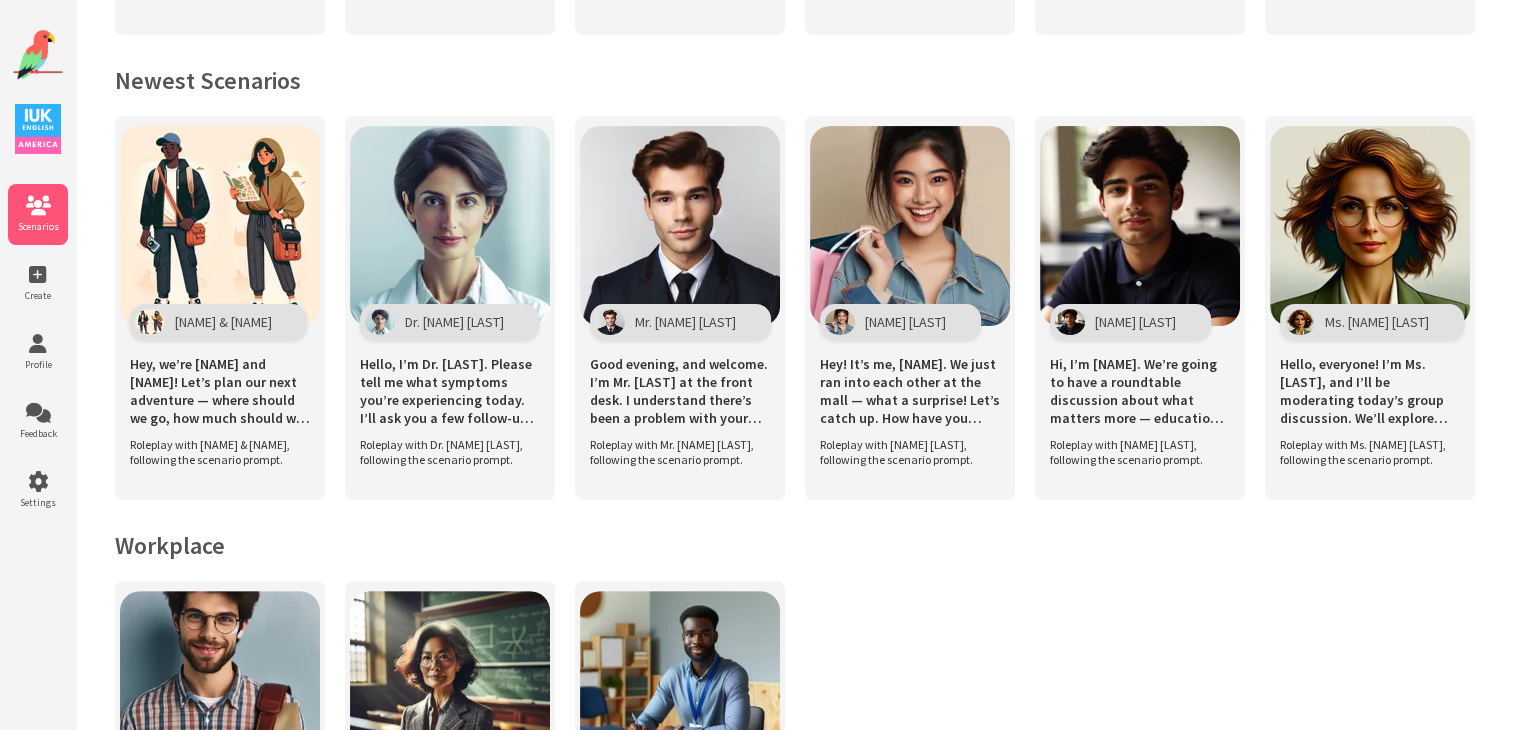 drag, startPoint x: 919, startPoint y: 541, endPoint x: 924, endPoint y: 513, distance: 28.442924 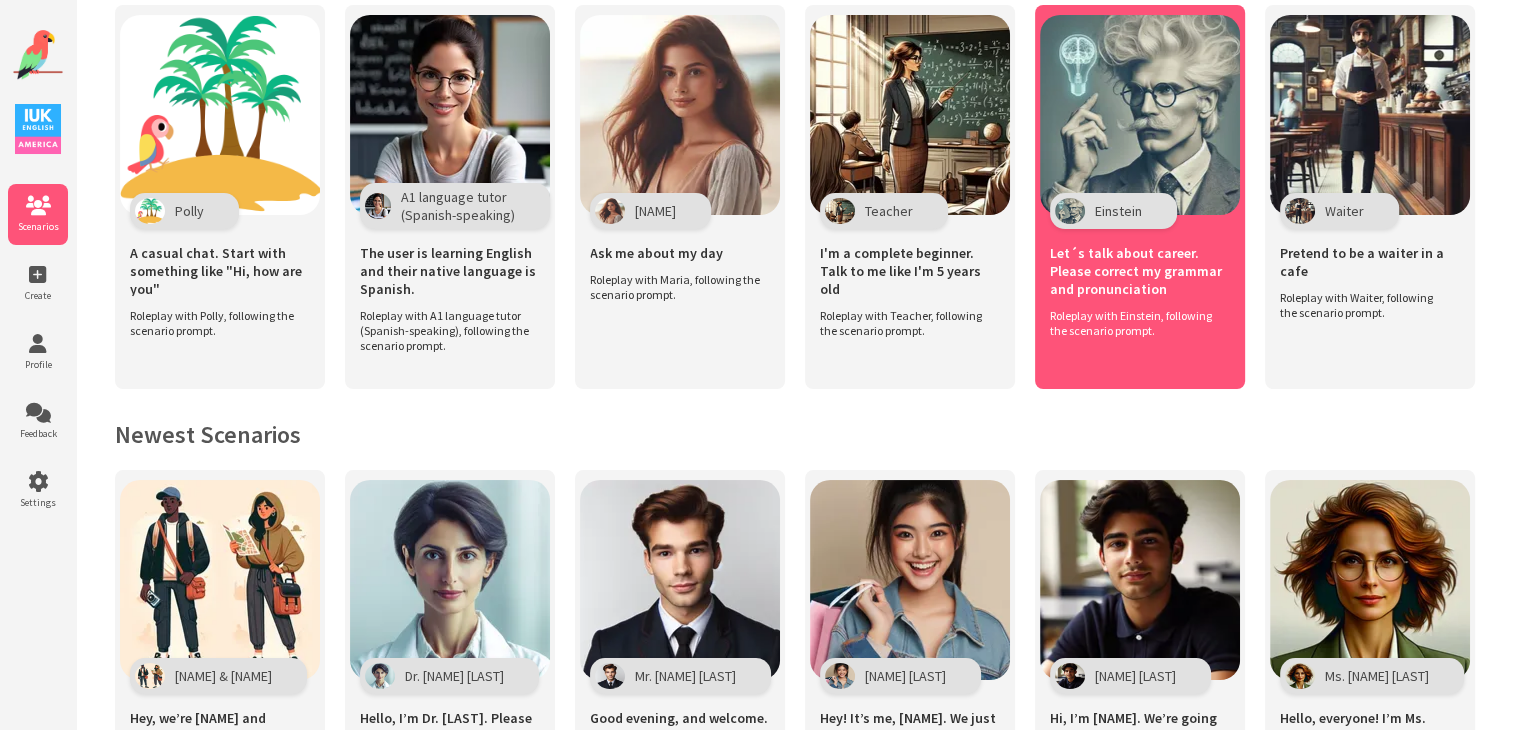 scroll, scrollTop: 0, scrollLeft: 0, axis: both 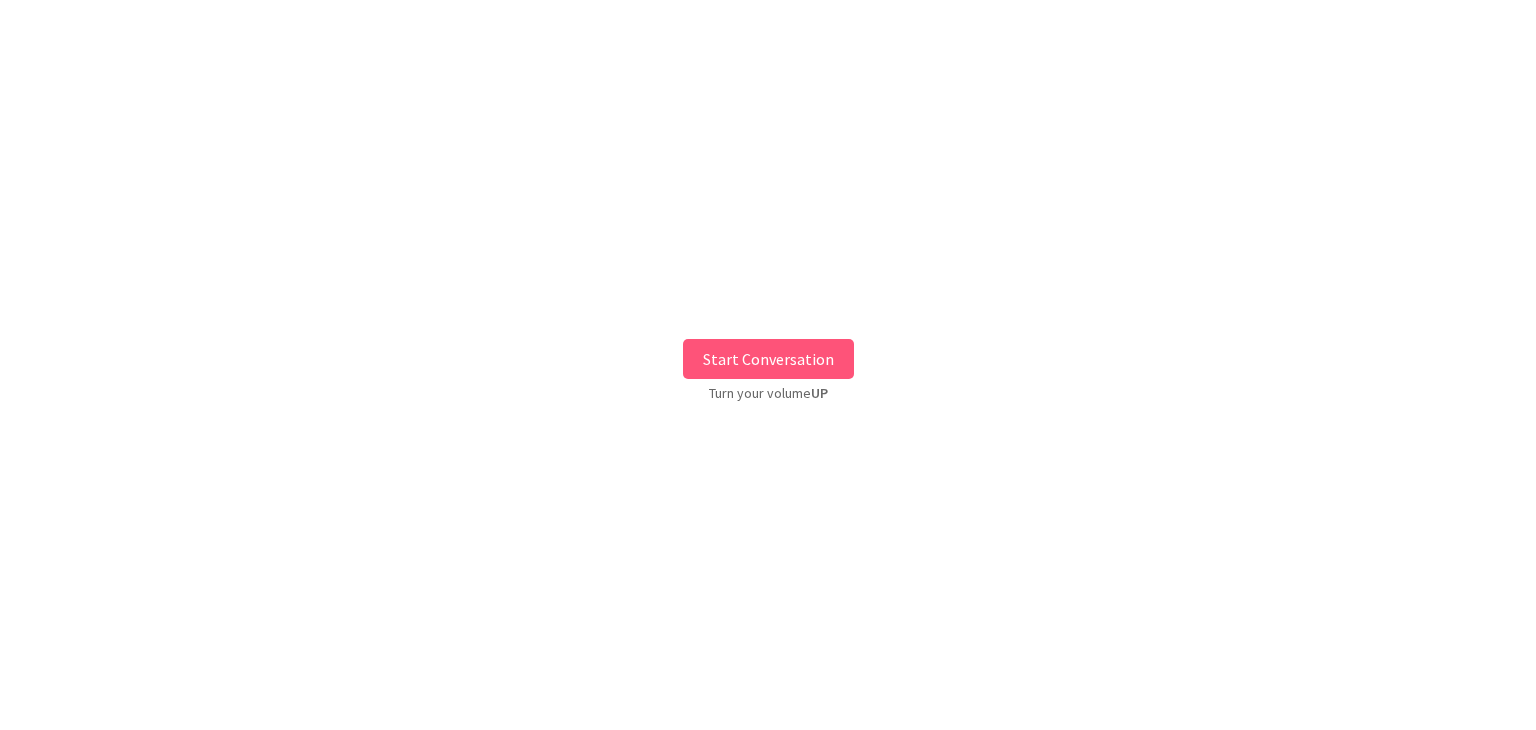 drag, startPoint x: 808, startPoint y: 349, endPoint x: 821, endPoint y: 355, distance: 14.3178215 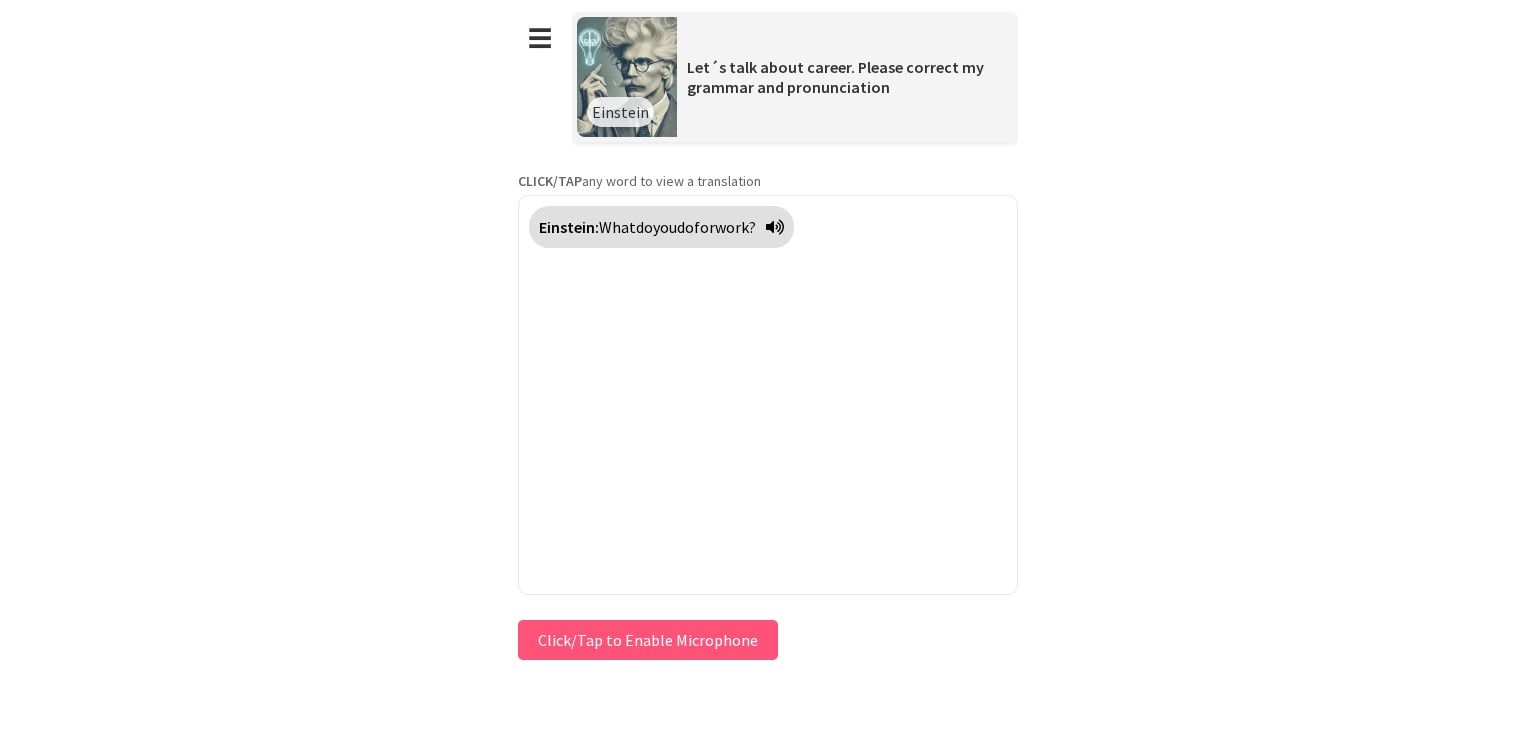click on "Click/Tap to Enable Microphone" at bounding box center [648, 640] 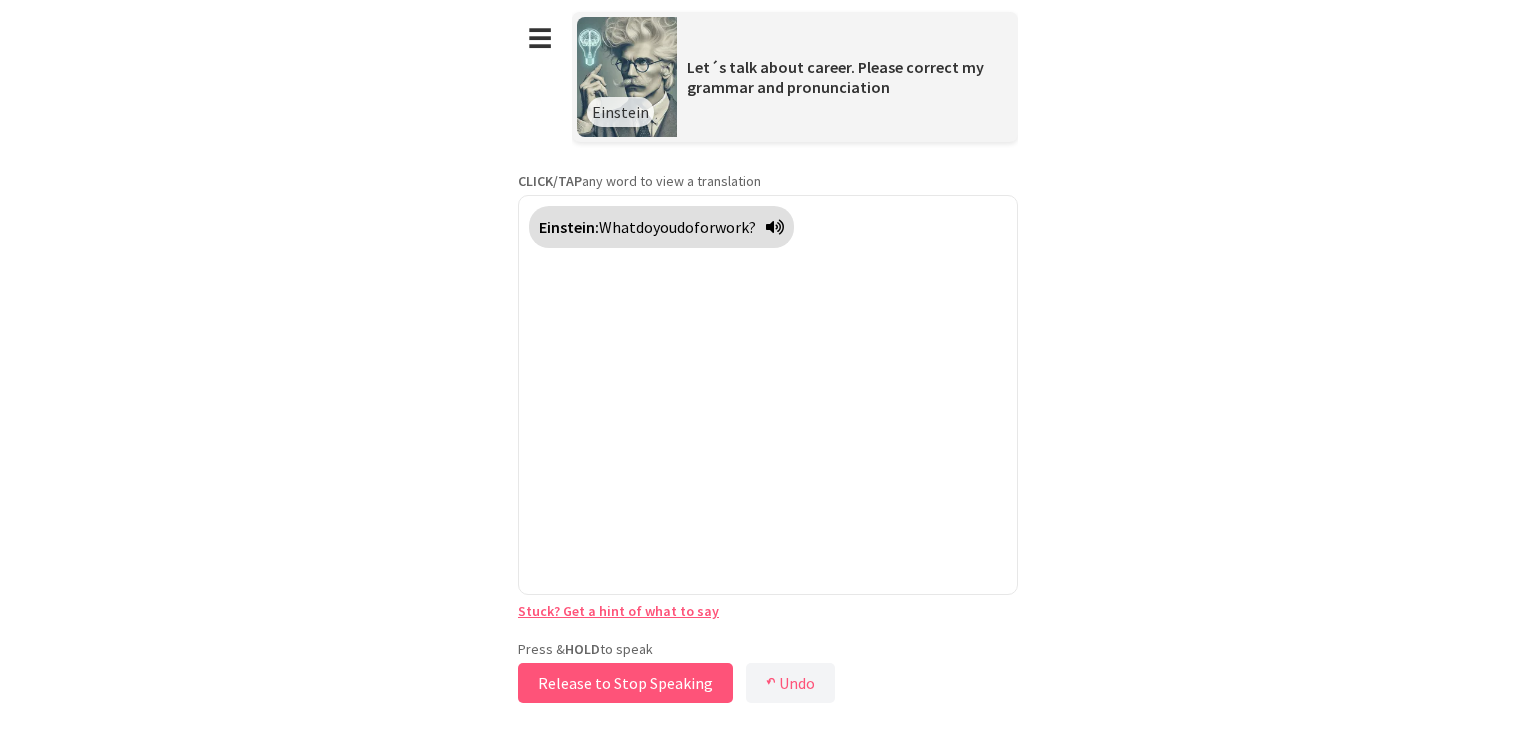 click on "Release to Stop Speaking" at bounding box center (625, 683) 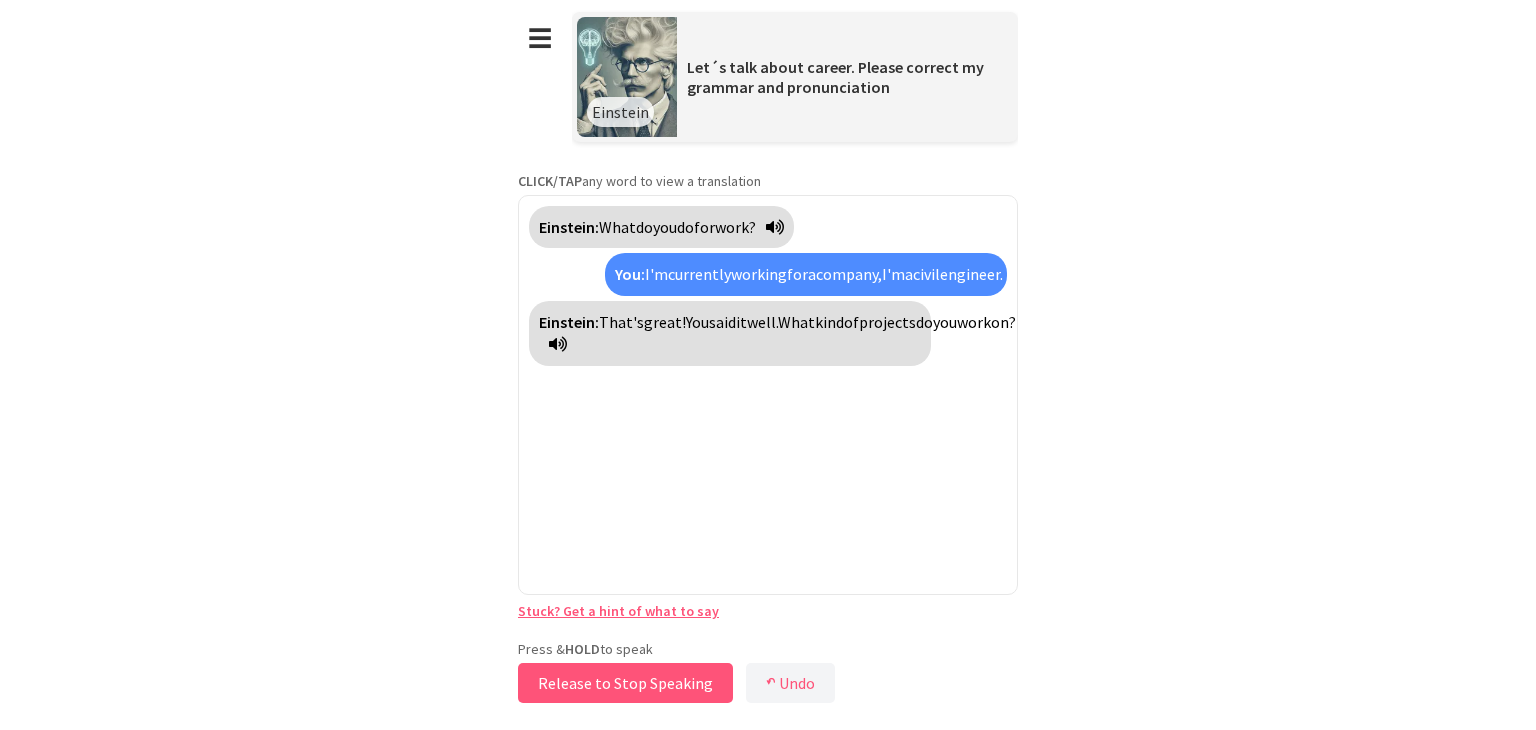 click on "Release to Stop Speaking" at bounding box center [625, 683] 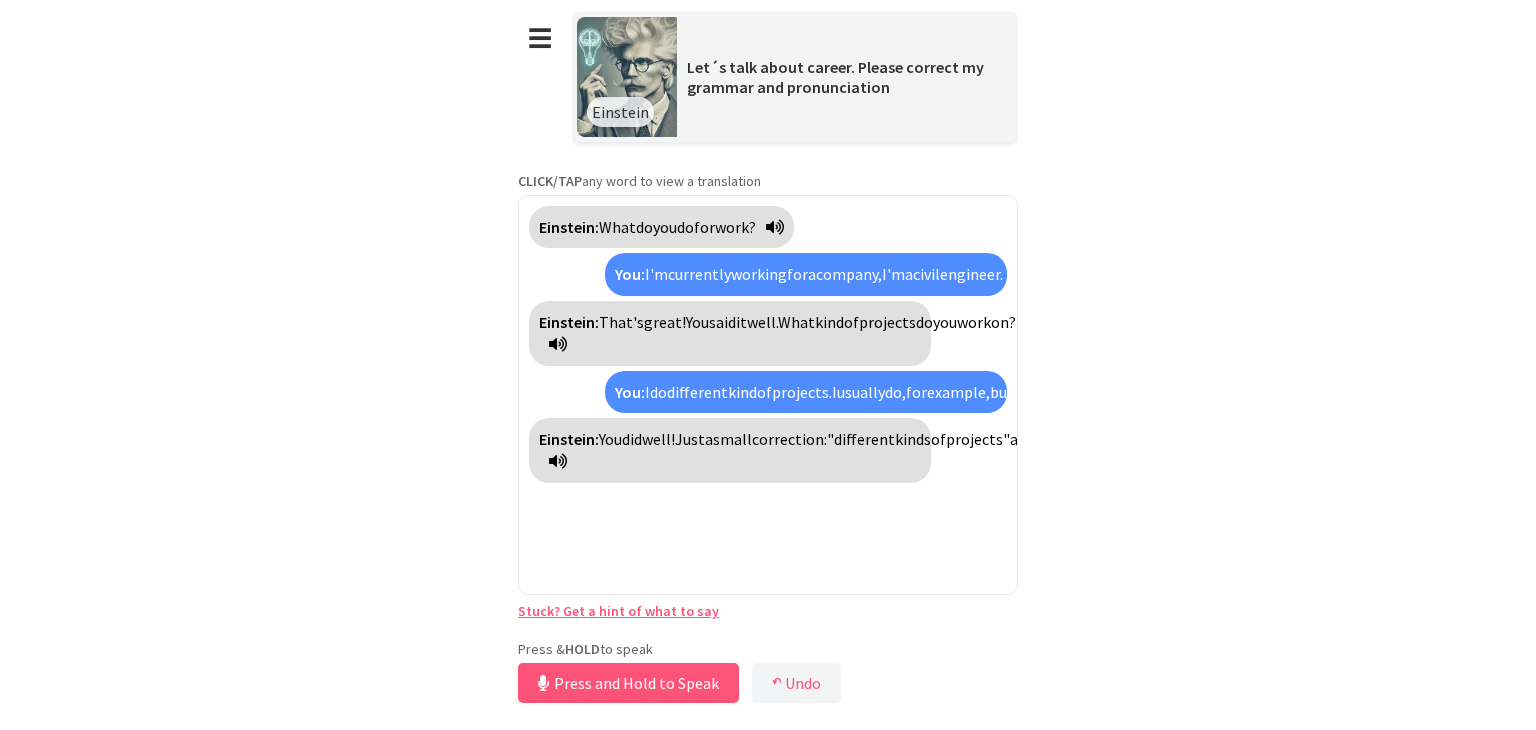 scroll, scrollTop: 50, scrollLeft: 0, axis: vertical 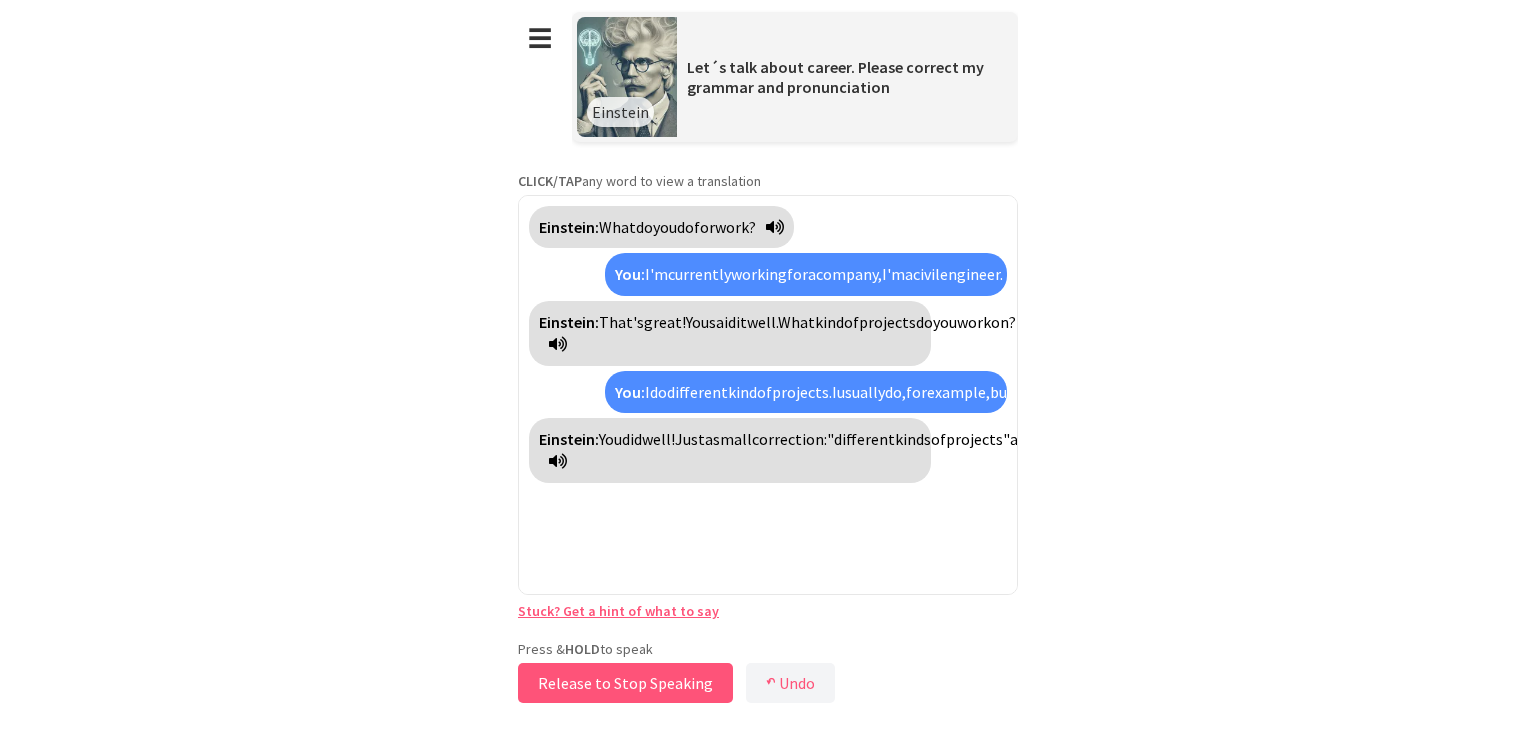 click on "Release to Stop Speaking" at bounding box center (625, 683) 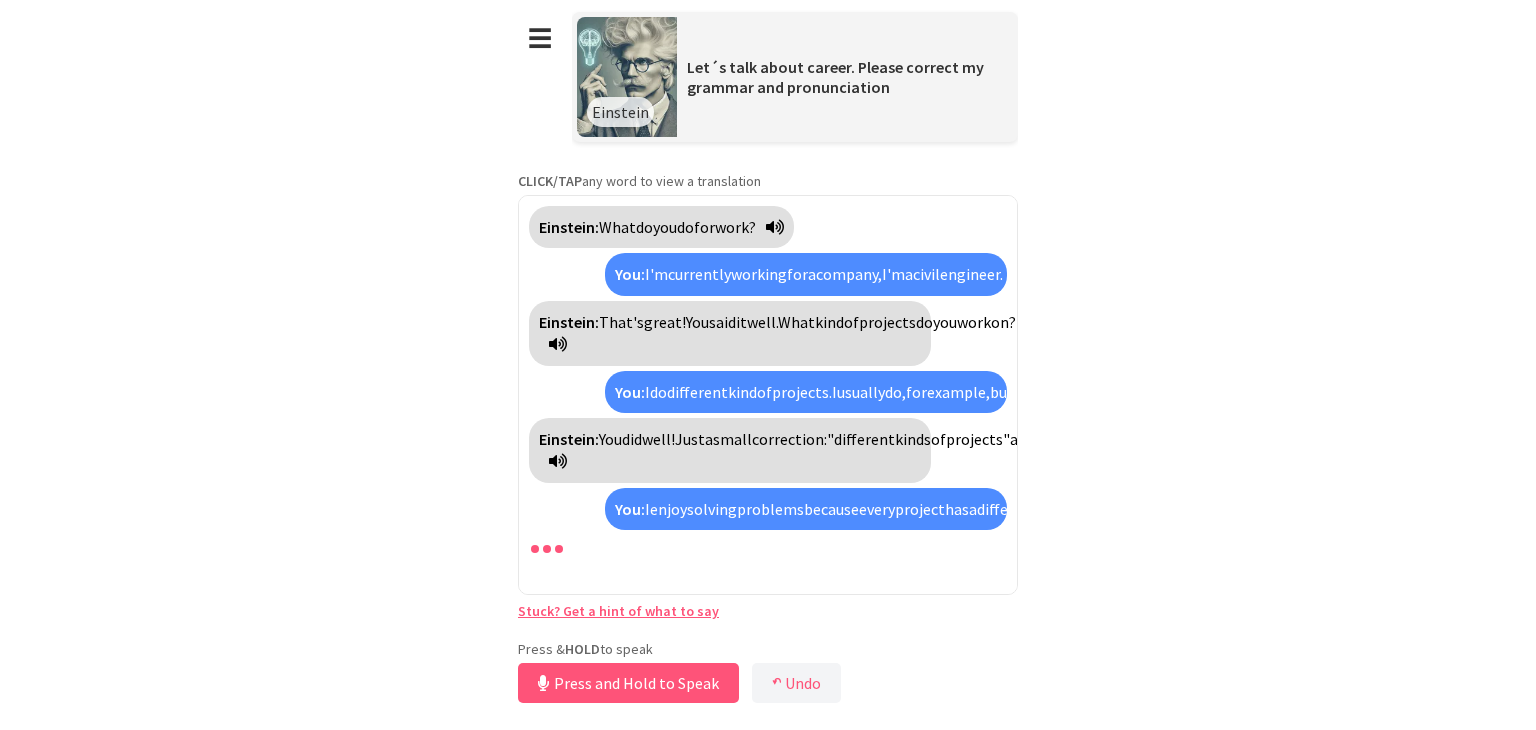 scroll, scrollTop: 257, scrollLeft: 0, axis: vertical 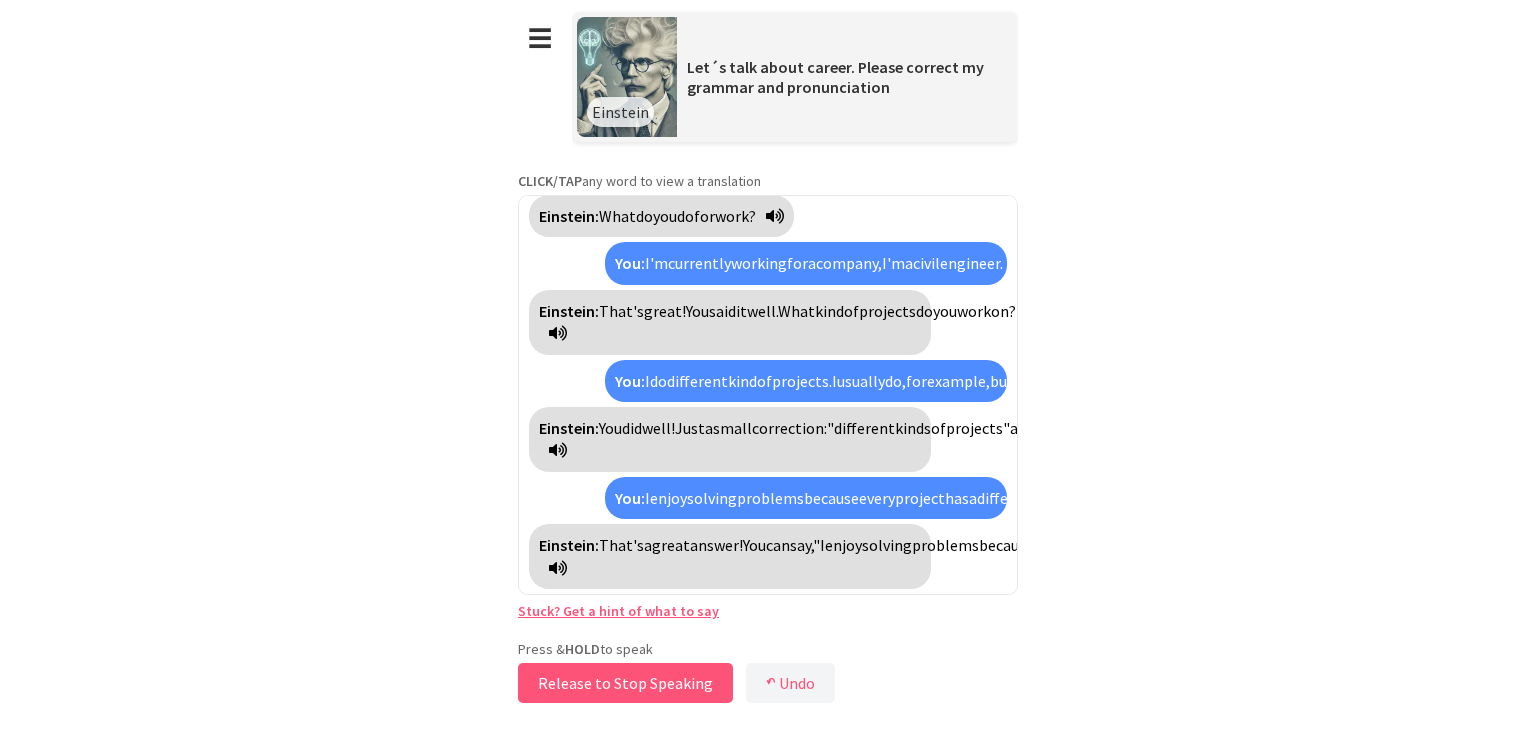 click on "Release to Stop Speaking" at bounding box center (625, 683) 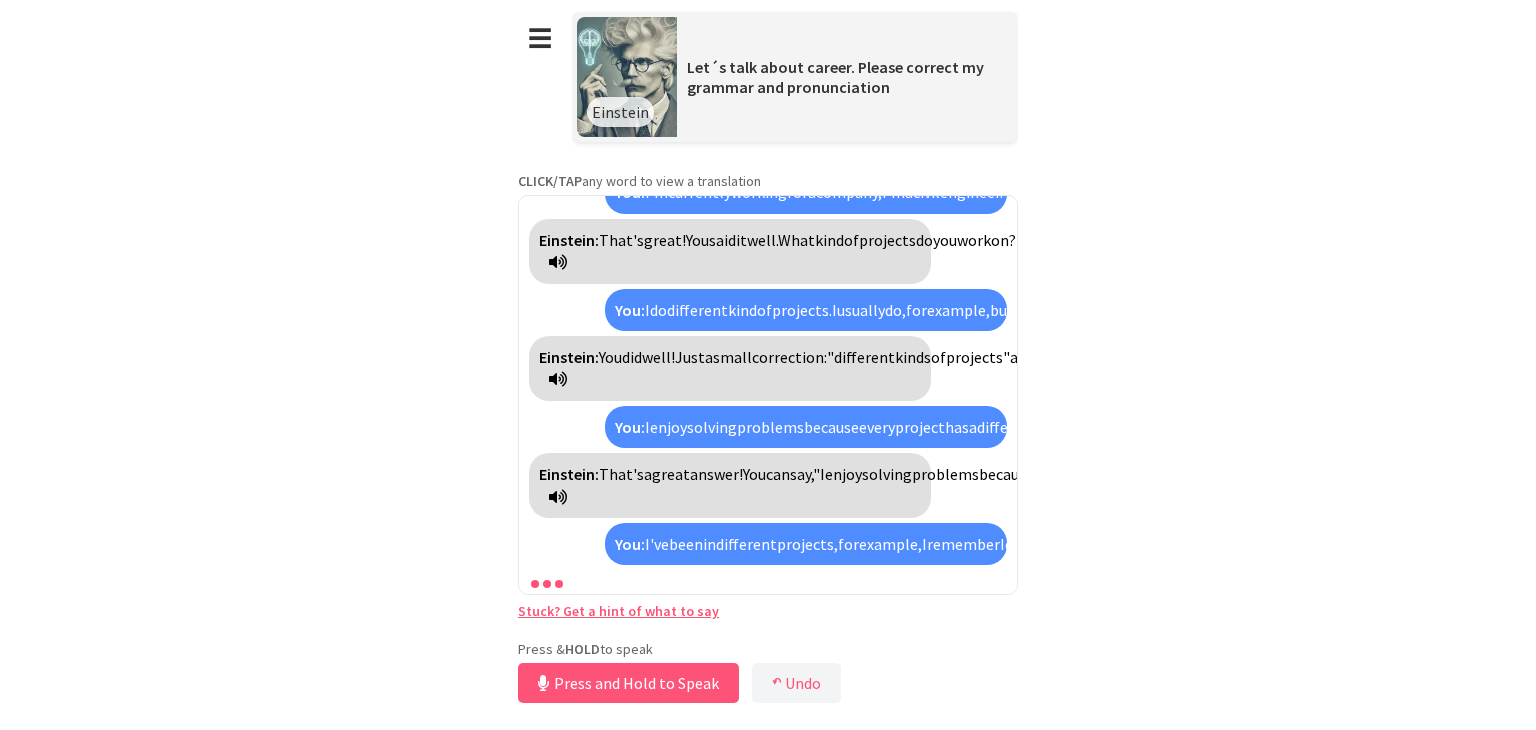 scroll, scrollTop: 554, scrollLeft: 0, axis: vertical 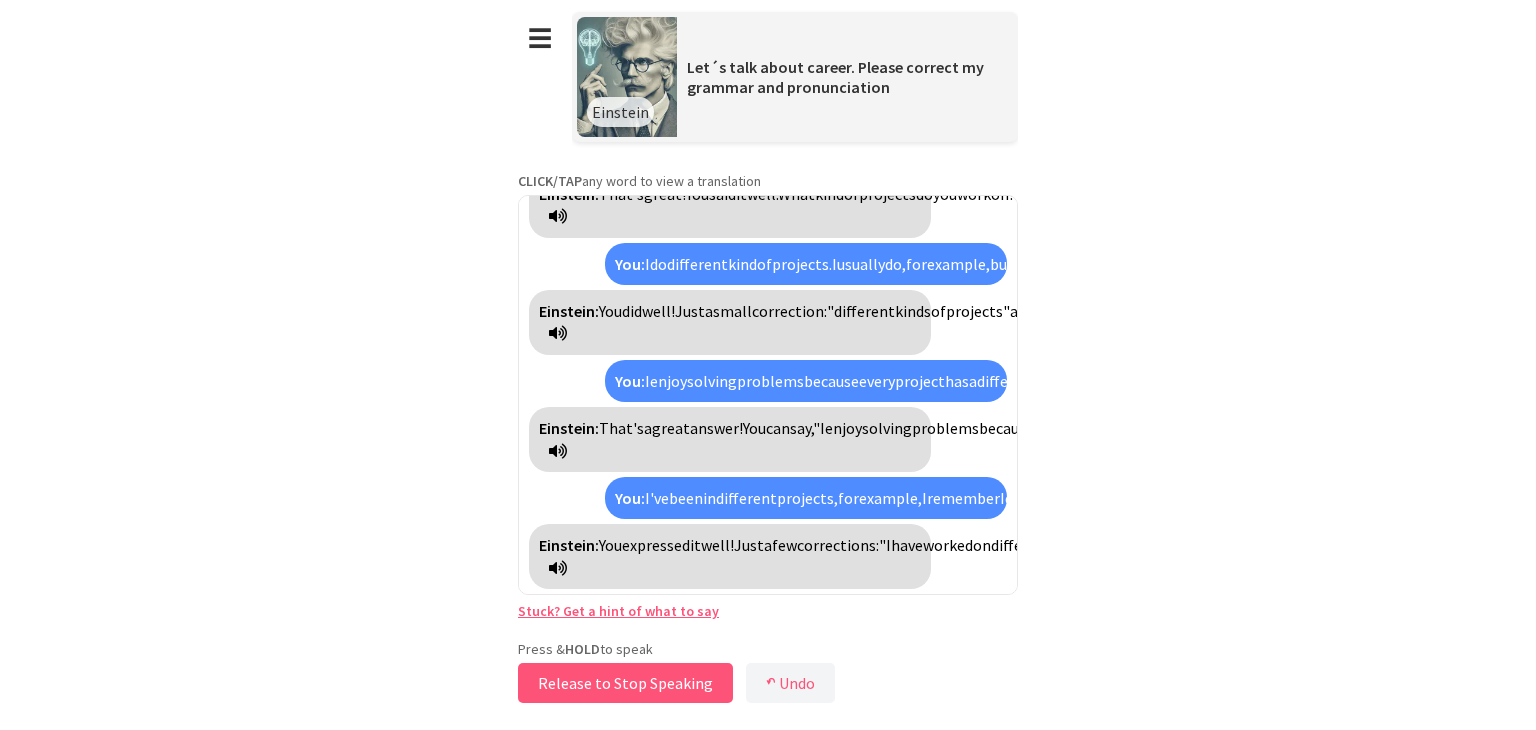 click on "Release to Stop Speaking" at bounding box center [625, 683] 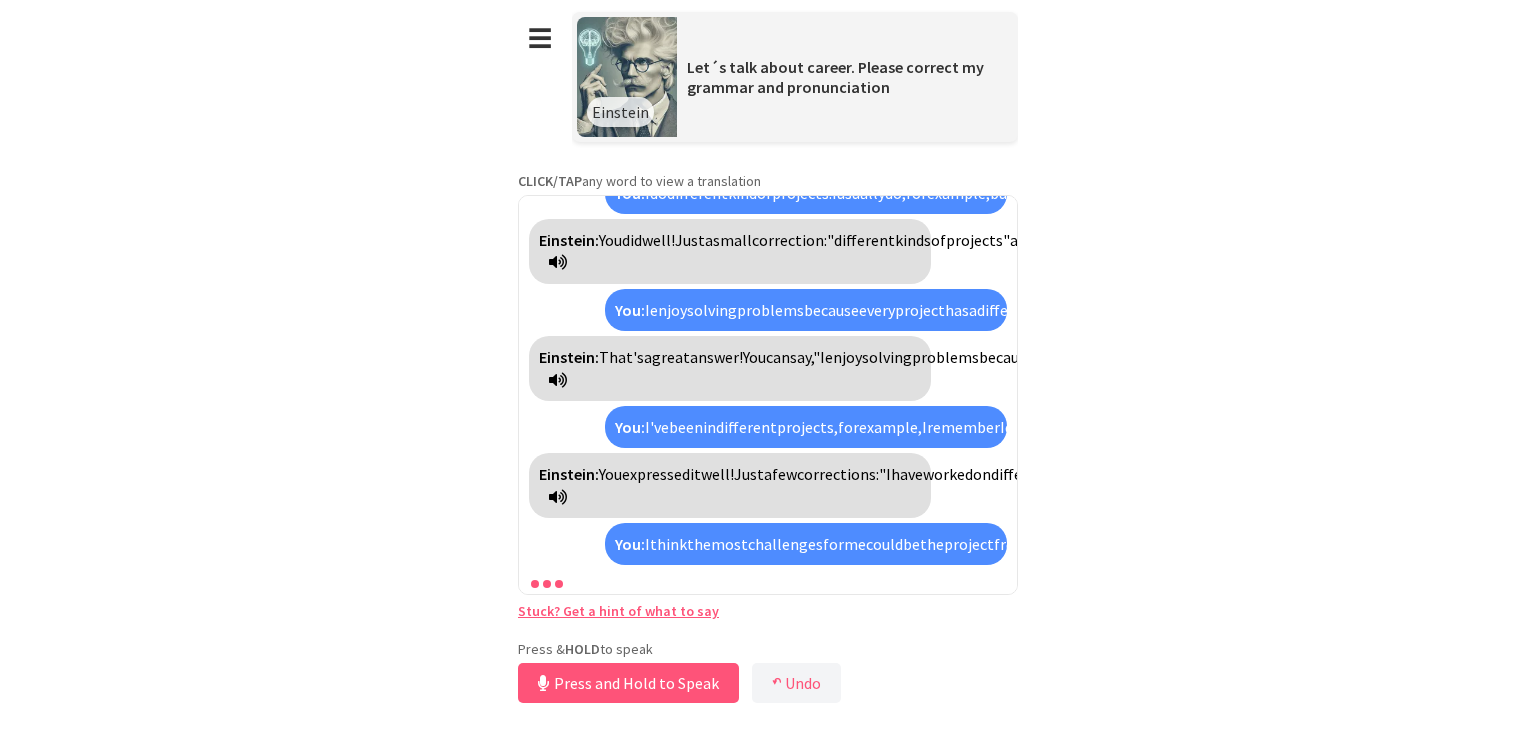 scroll, scrollTop: 805, scrollLeft: 0, axis: vertical 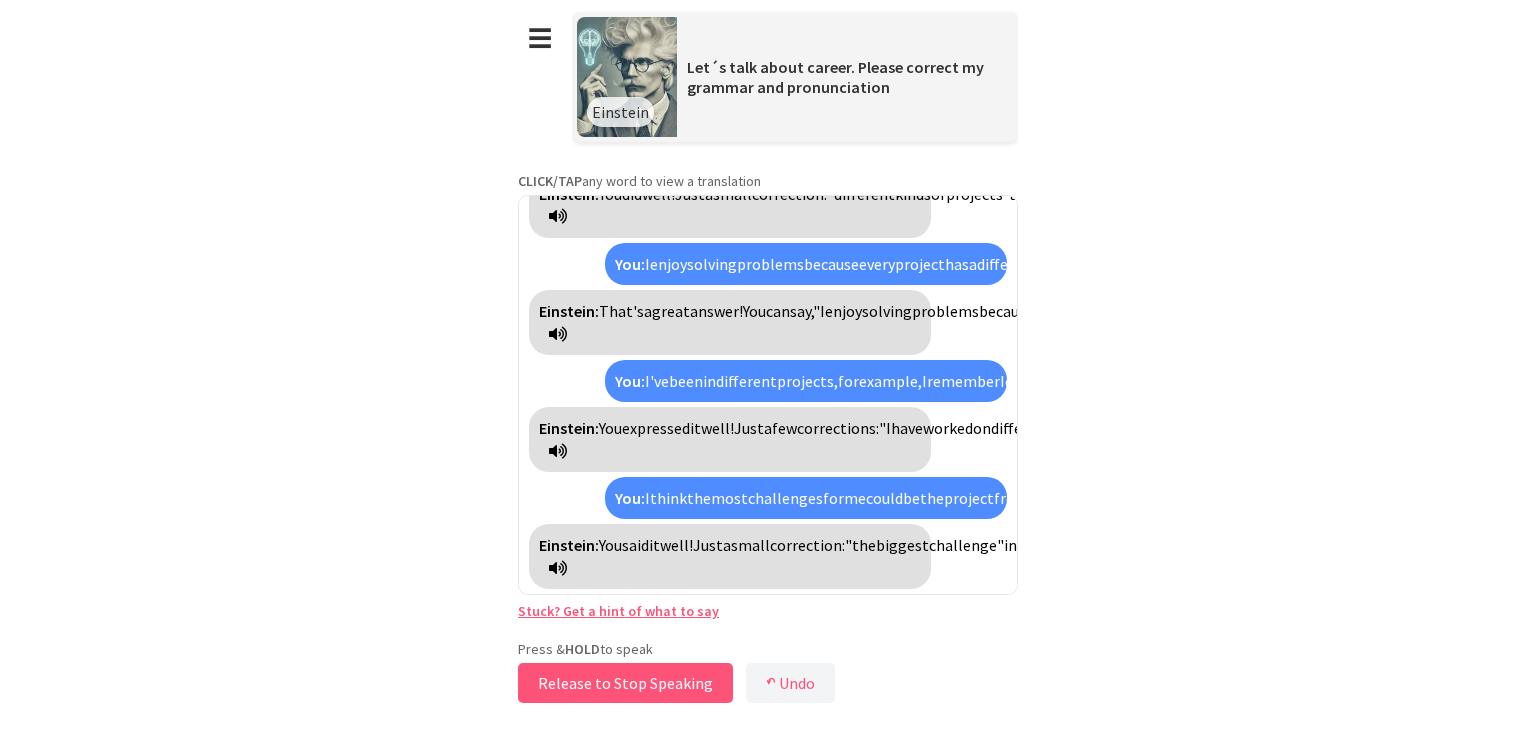 click on "Release to Stop Speaking" at bounding box center [625, 683] 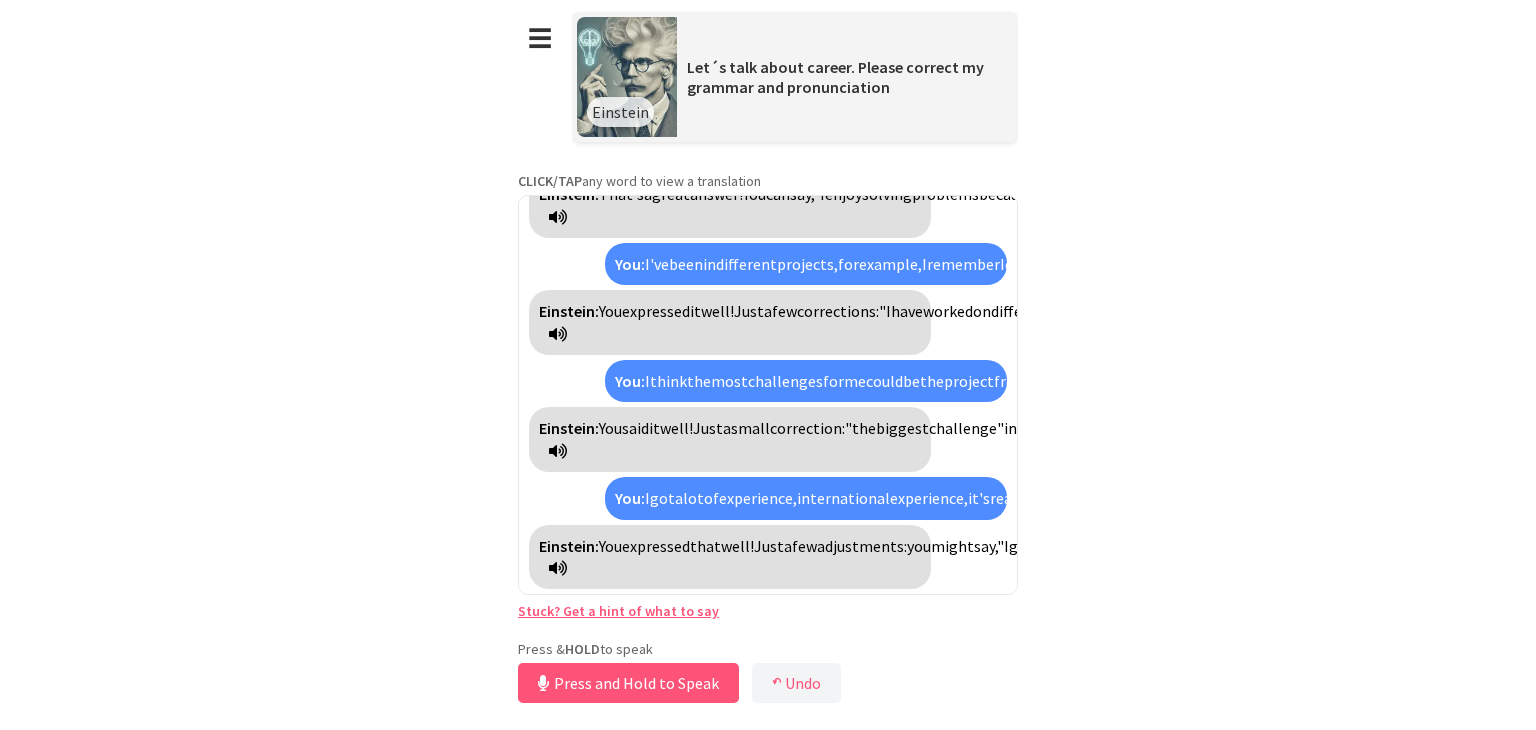 scroll, scrollTop: 1057, scrollLeft: 0, axis: vertical 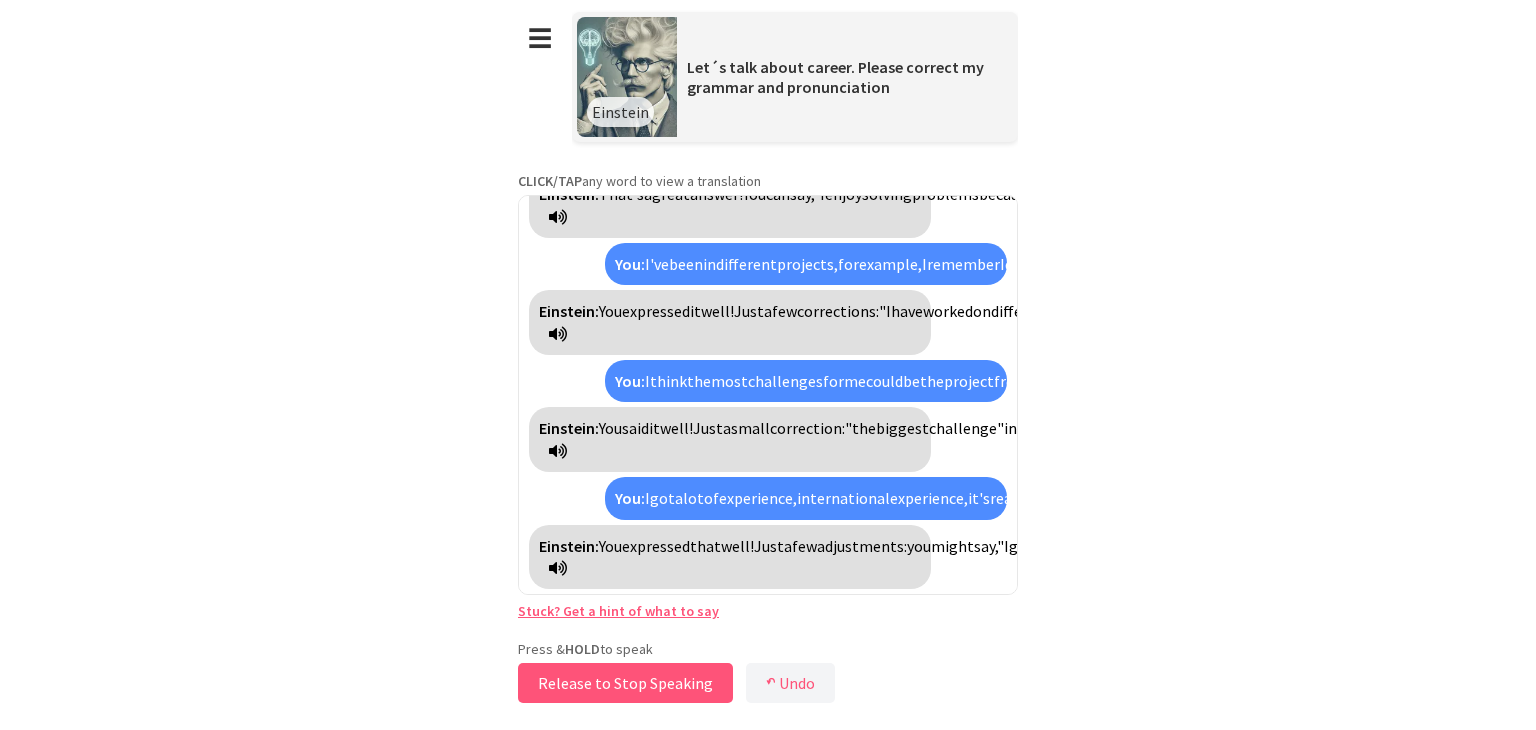 click on "Release to Stop Speaking" at bounding box center (625, 683) 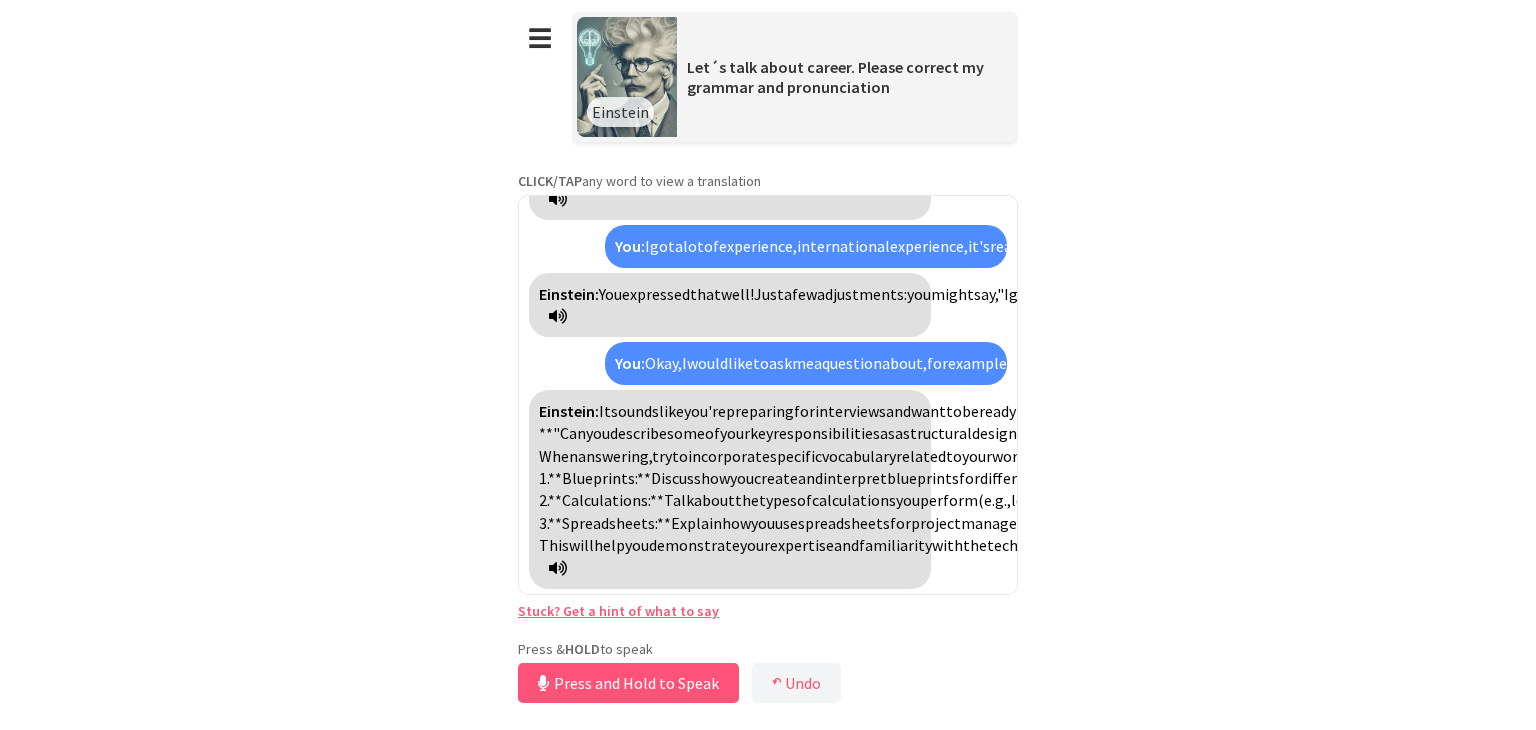 scroll, scrollTop: 1534, scrollLeft: 0, axis: vertical 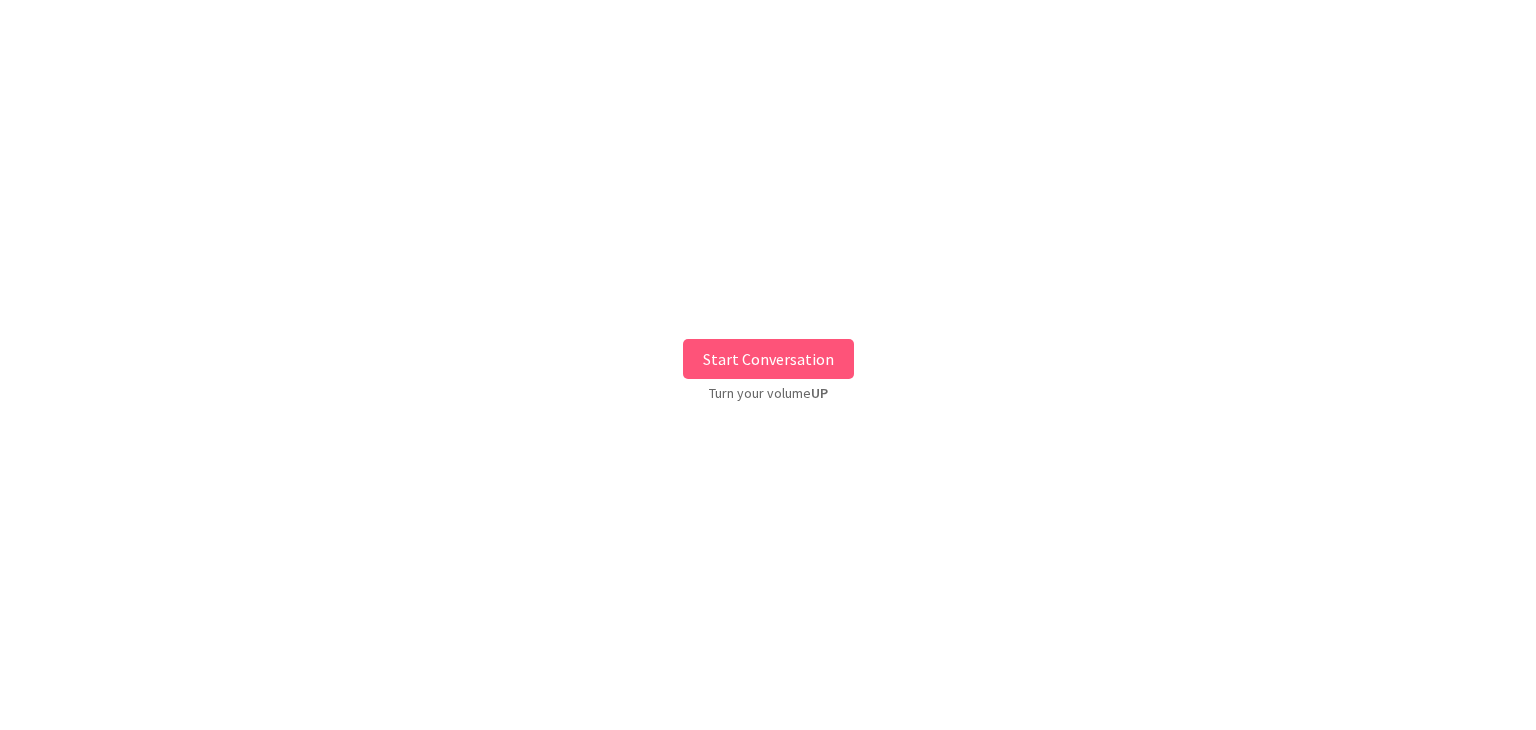 click on "Start Conversation" at bounding box center (768, 359) 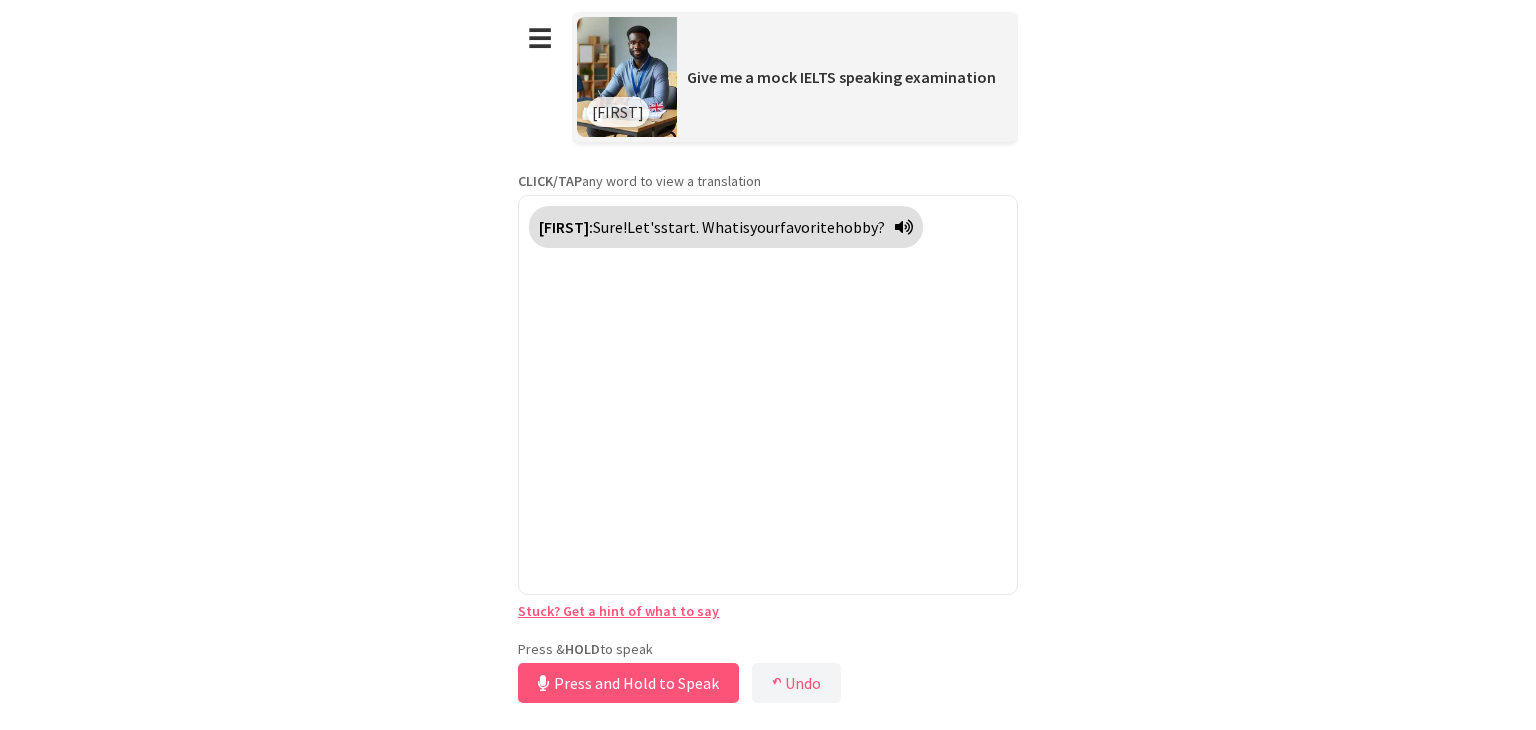 drag, startPoint x: 673, startPoint y: 636, endPoint x: 667, endPoint y: 673, distance: 37.48333 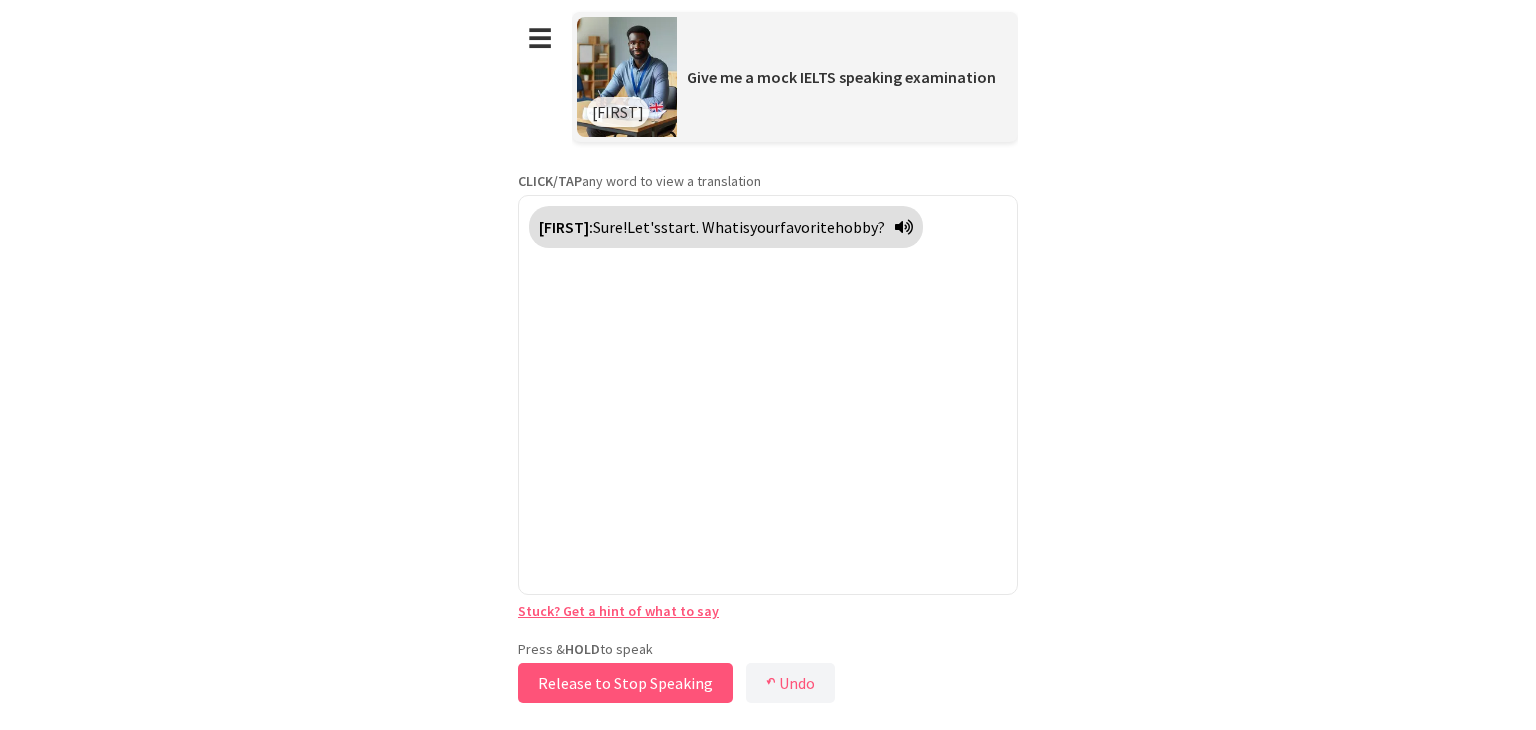 click on "Release to Stop Speaking" at bounding box center (625, 683) 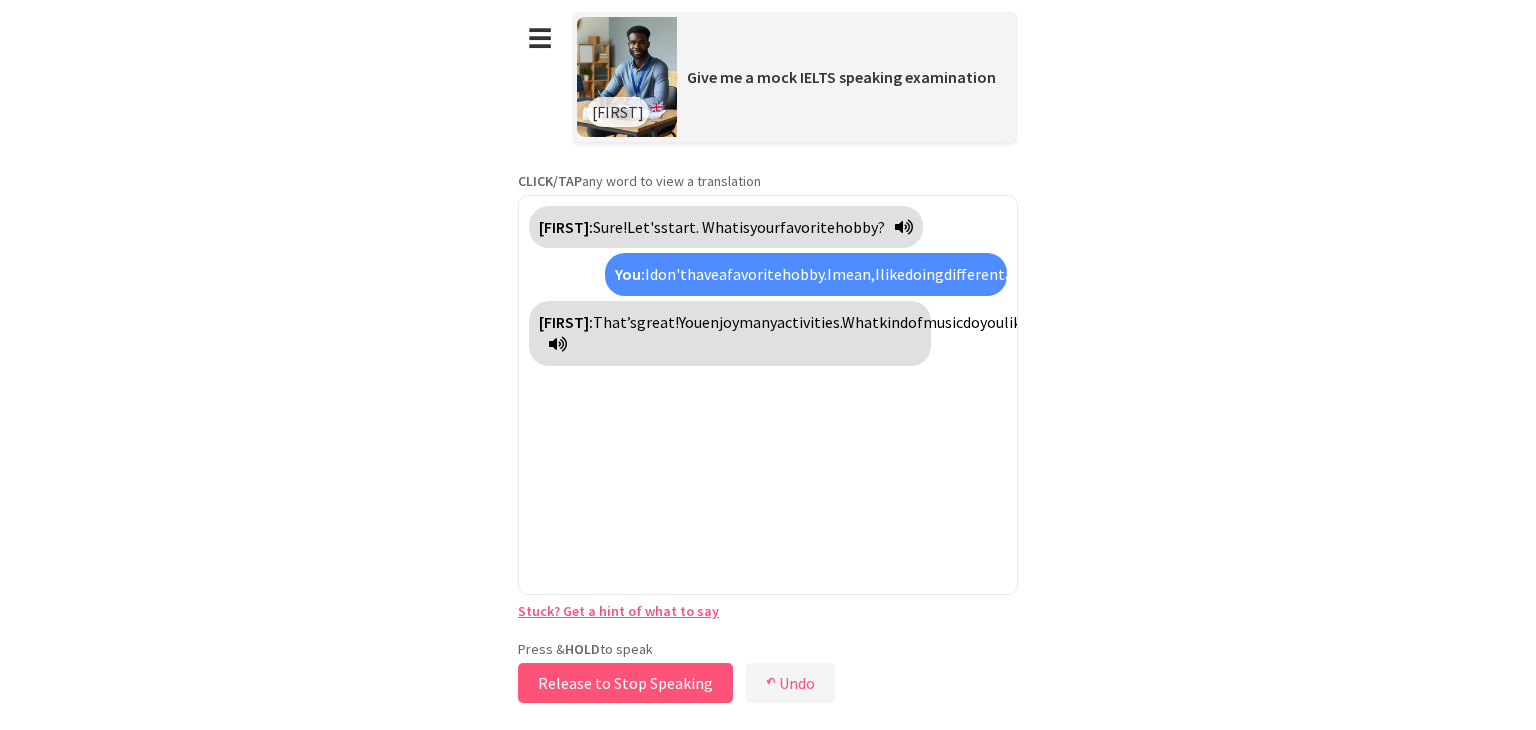 click on "Release to Stop Speaking" at bounding box center (625, 683) 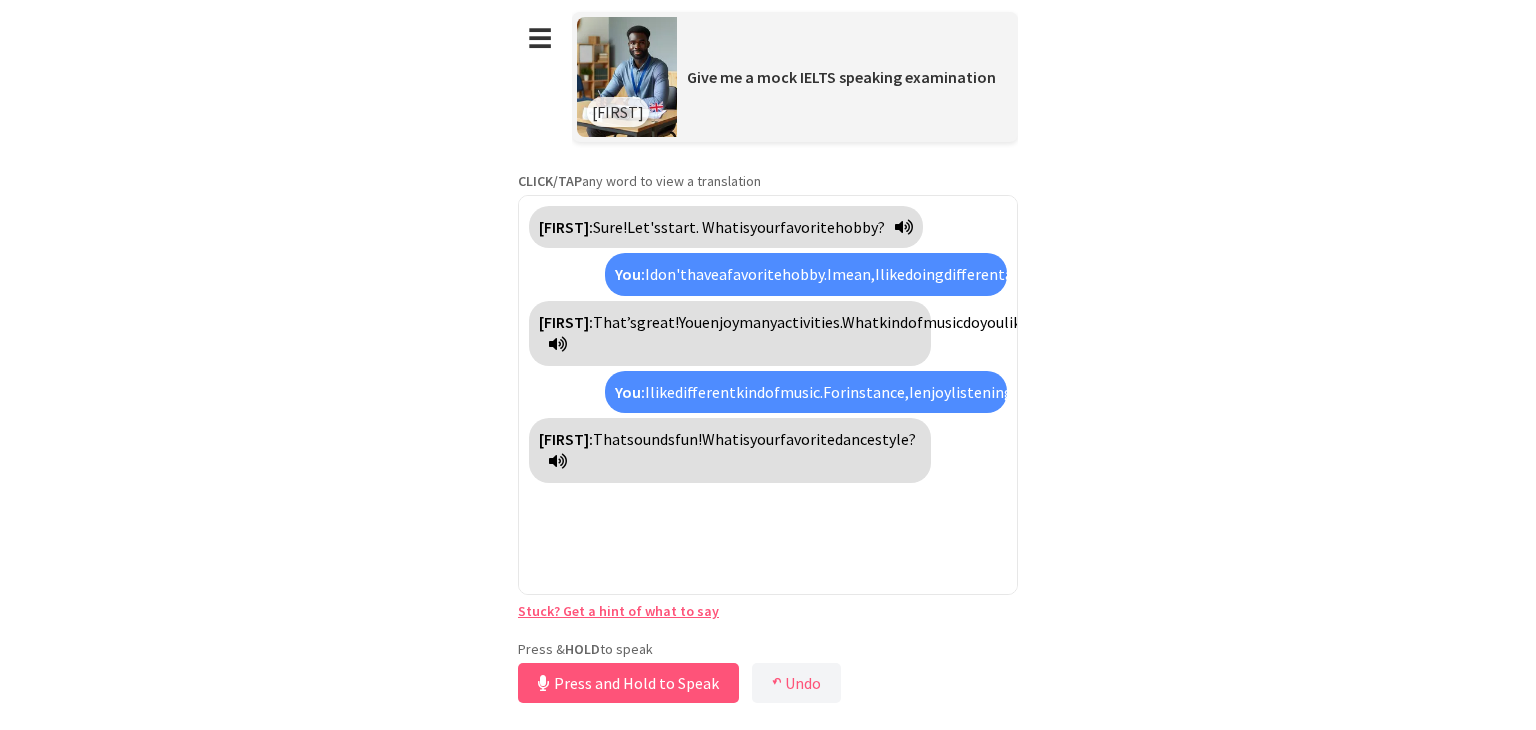 scroll, scrollTop: 140, scrollLeft: 0, axis: vertical 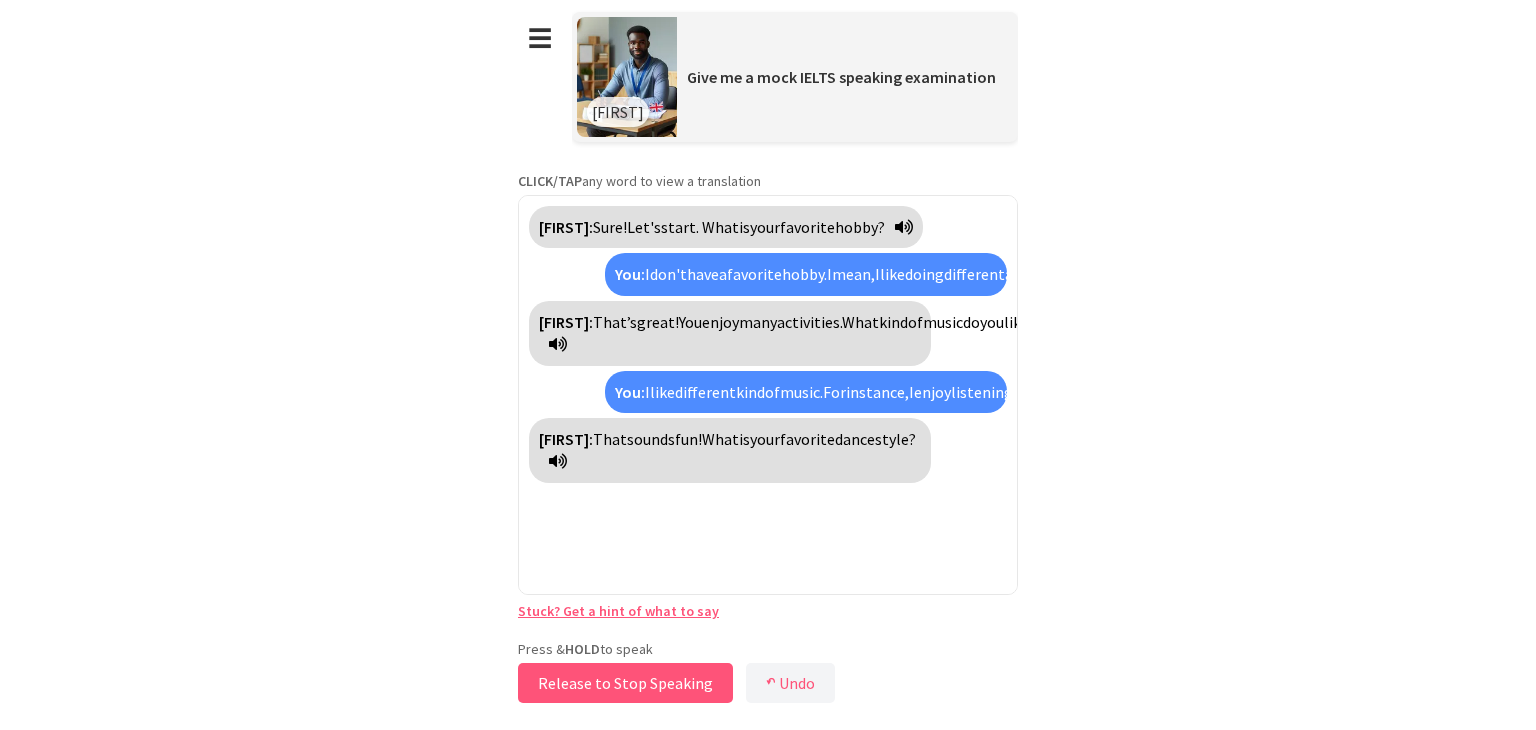 click on "Release to Stop Speaking" at bounding box center [625, 683] 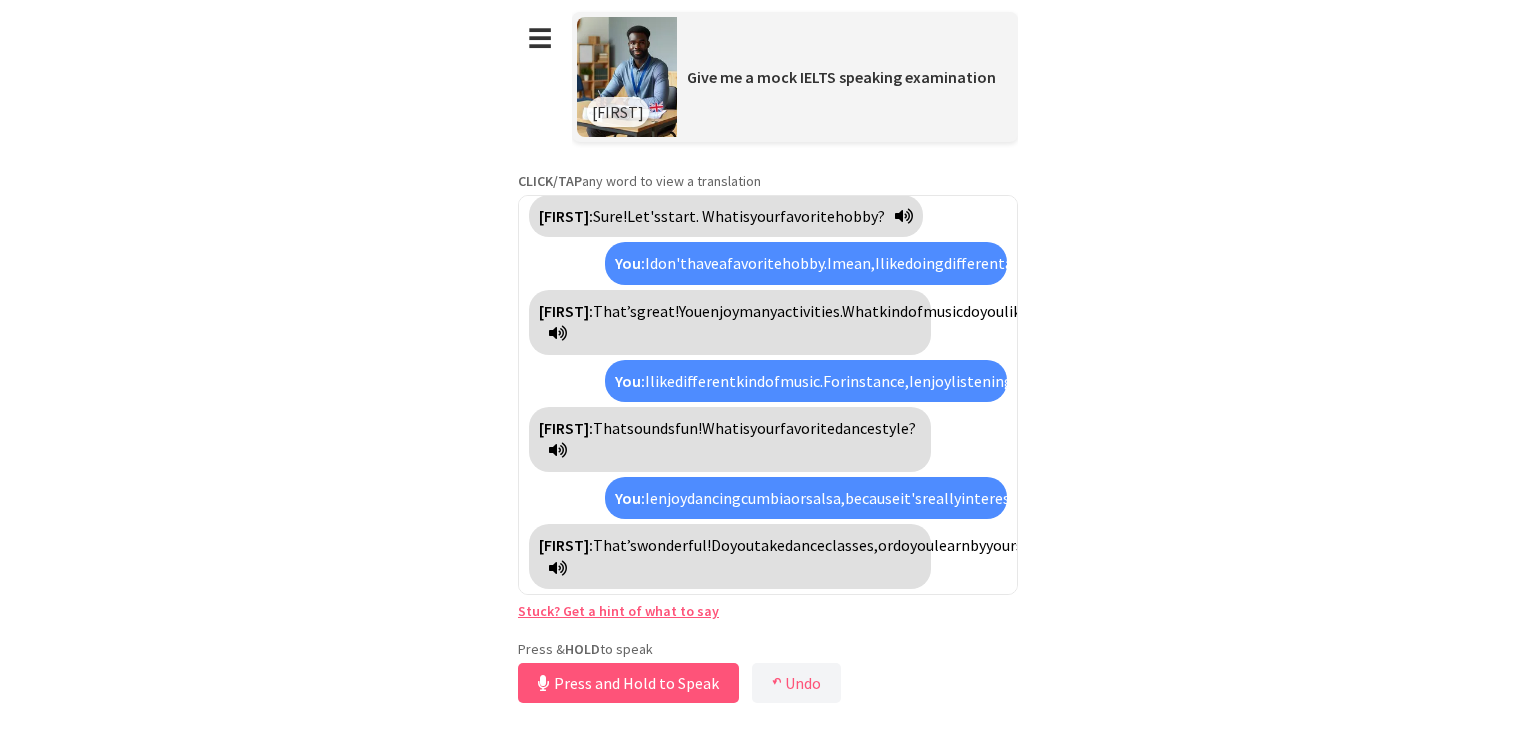 scroll, scrollTop: 302, scrollLeft: 0, axis: vertical 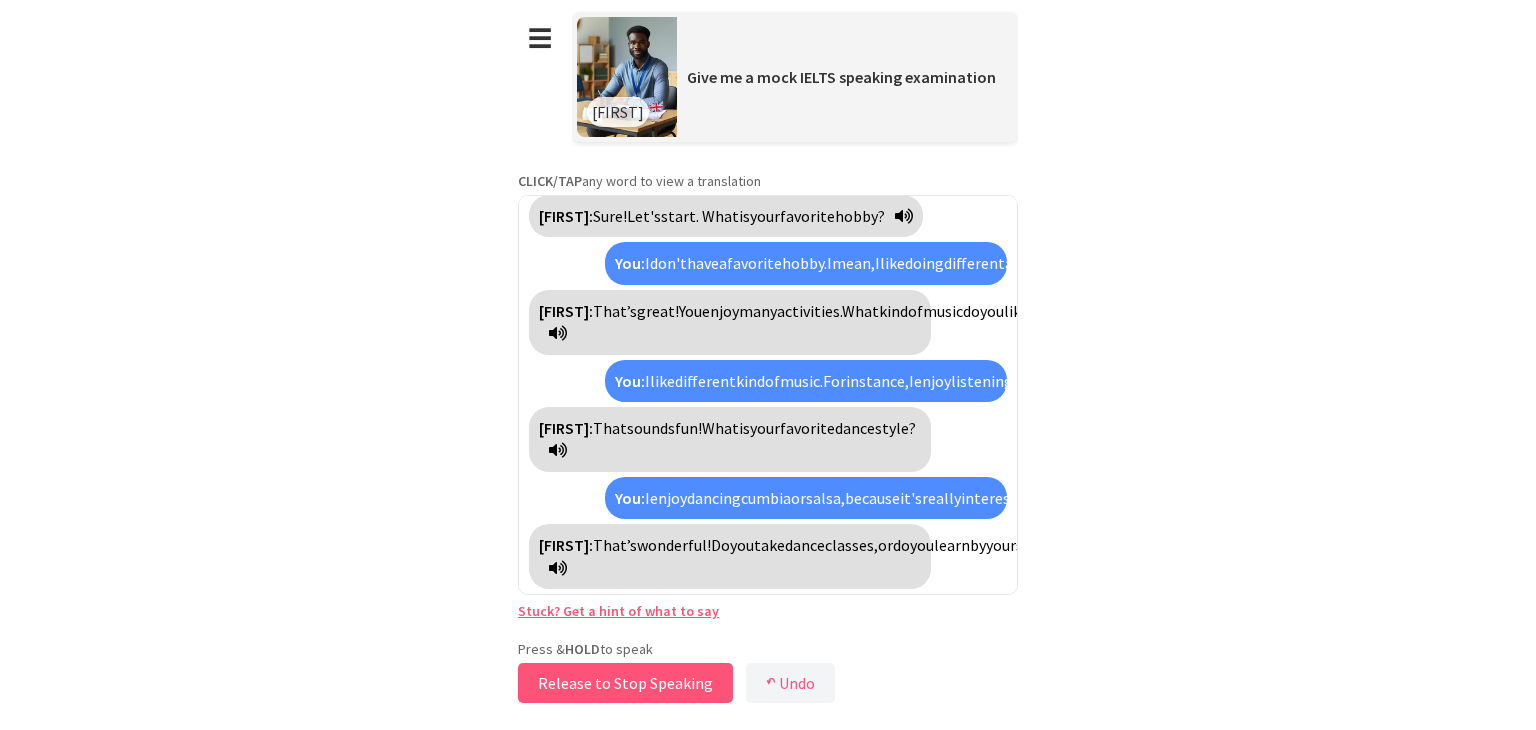 click on "Release to Stop Speaking" at bounding box center [625, 683] 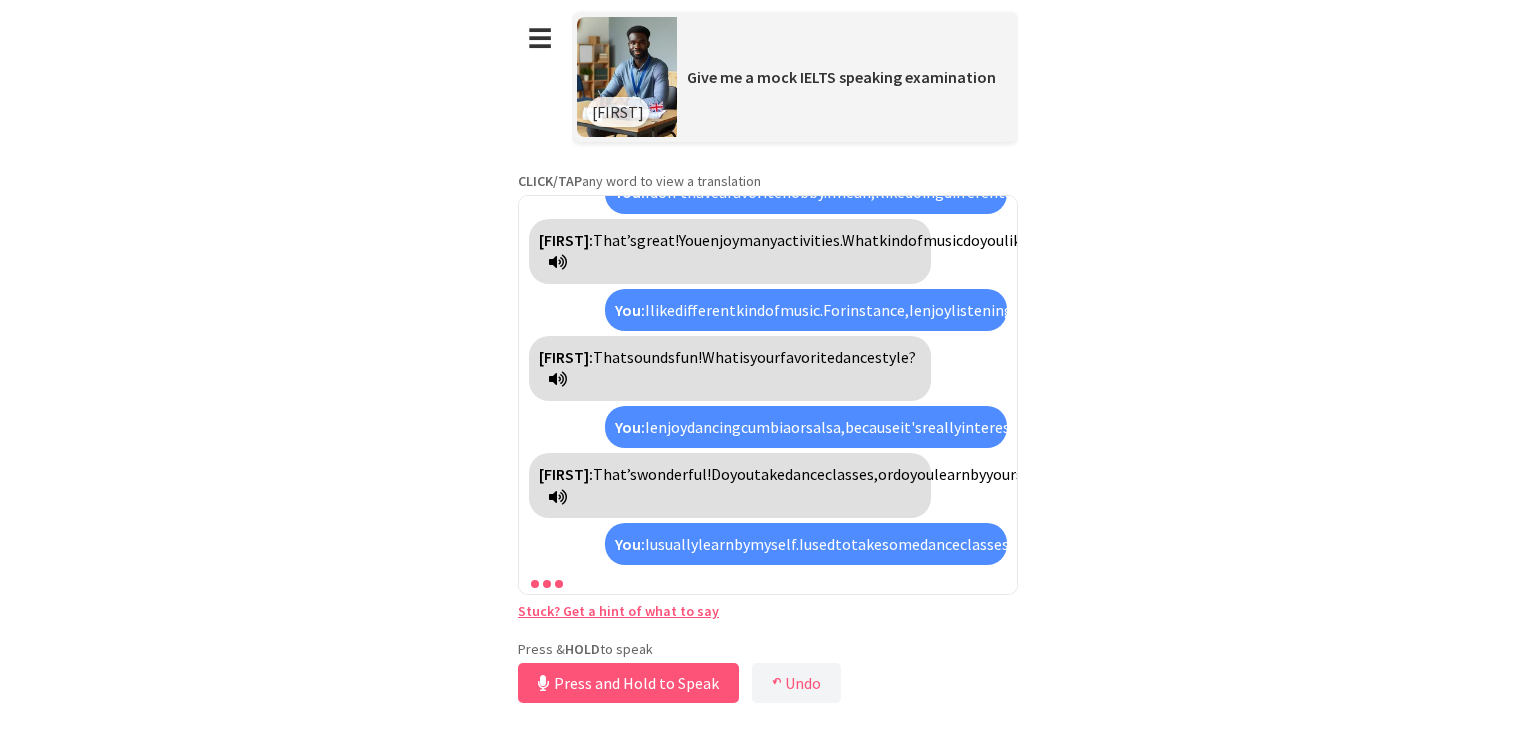 scroll, scrollTop: 487, scrollLeft: 0, axis: vertical 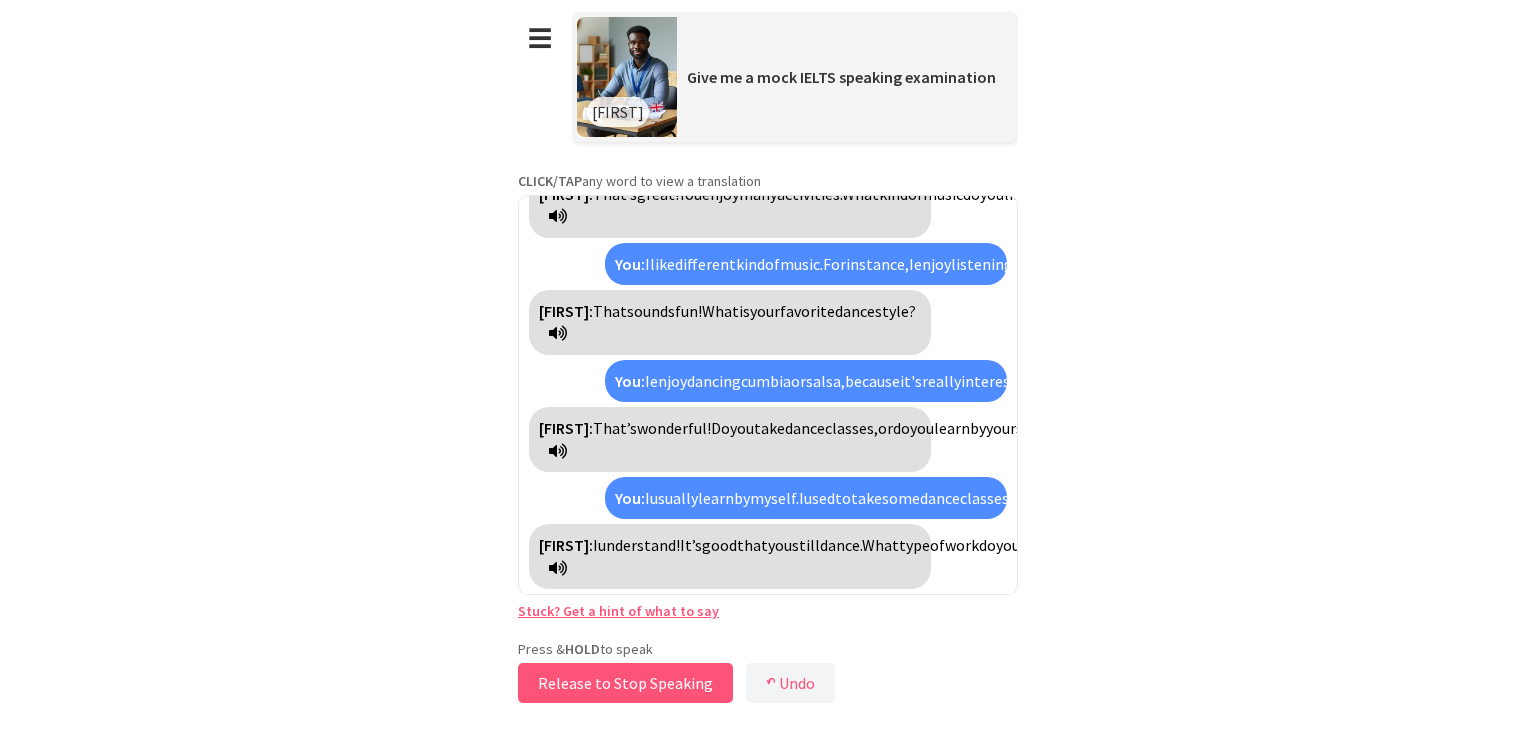 click on "Release to Stop Speaking" at bounding box center [625, 683] 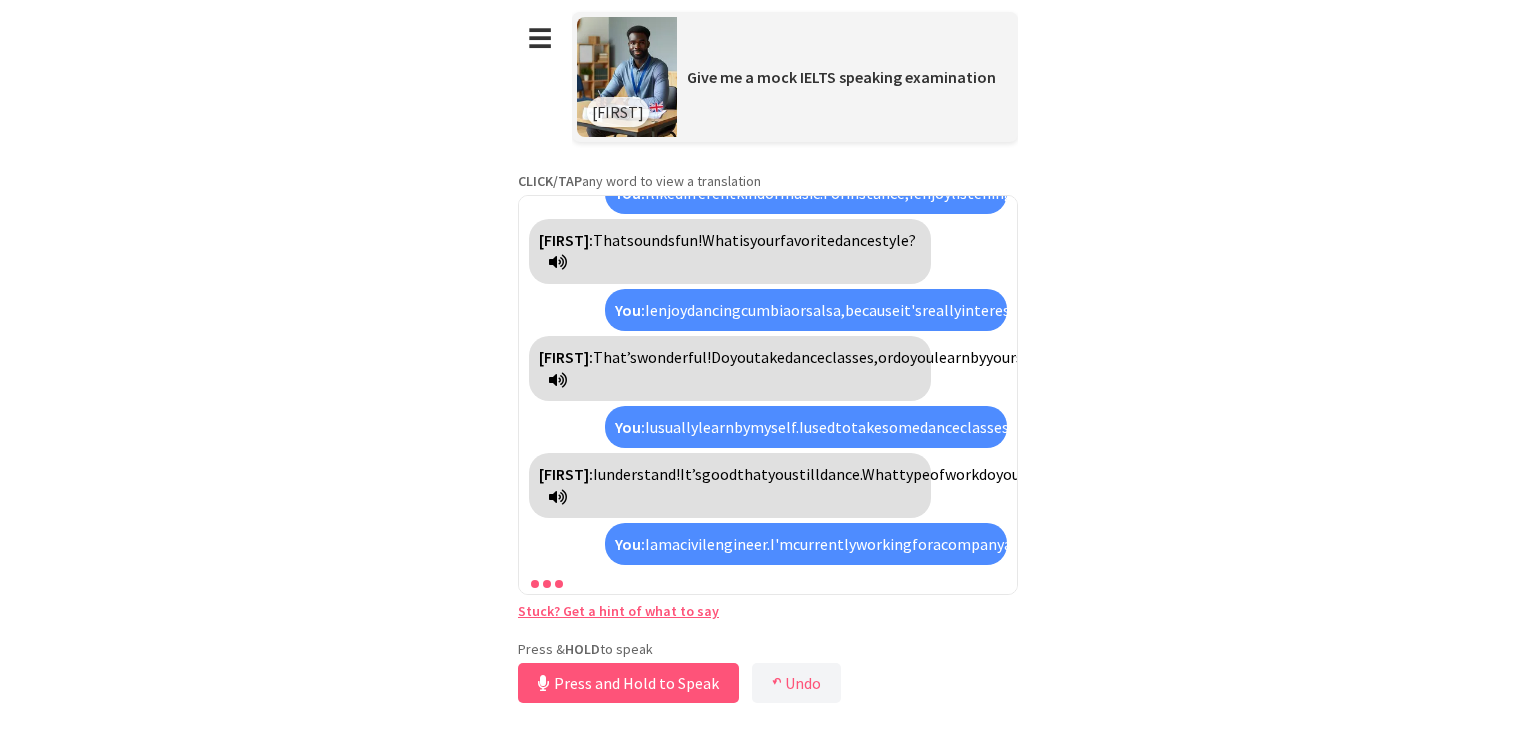 scroll, scrollTop: 671, scrollLeft: 0, axis: vertical 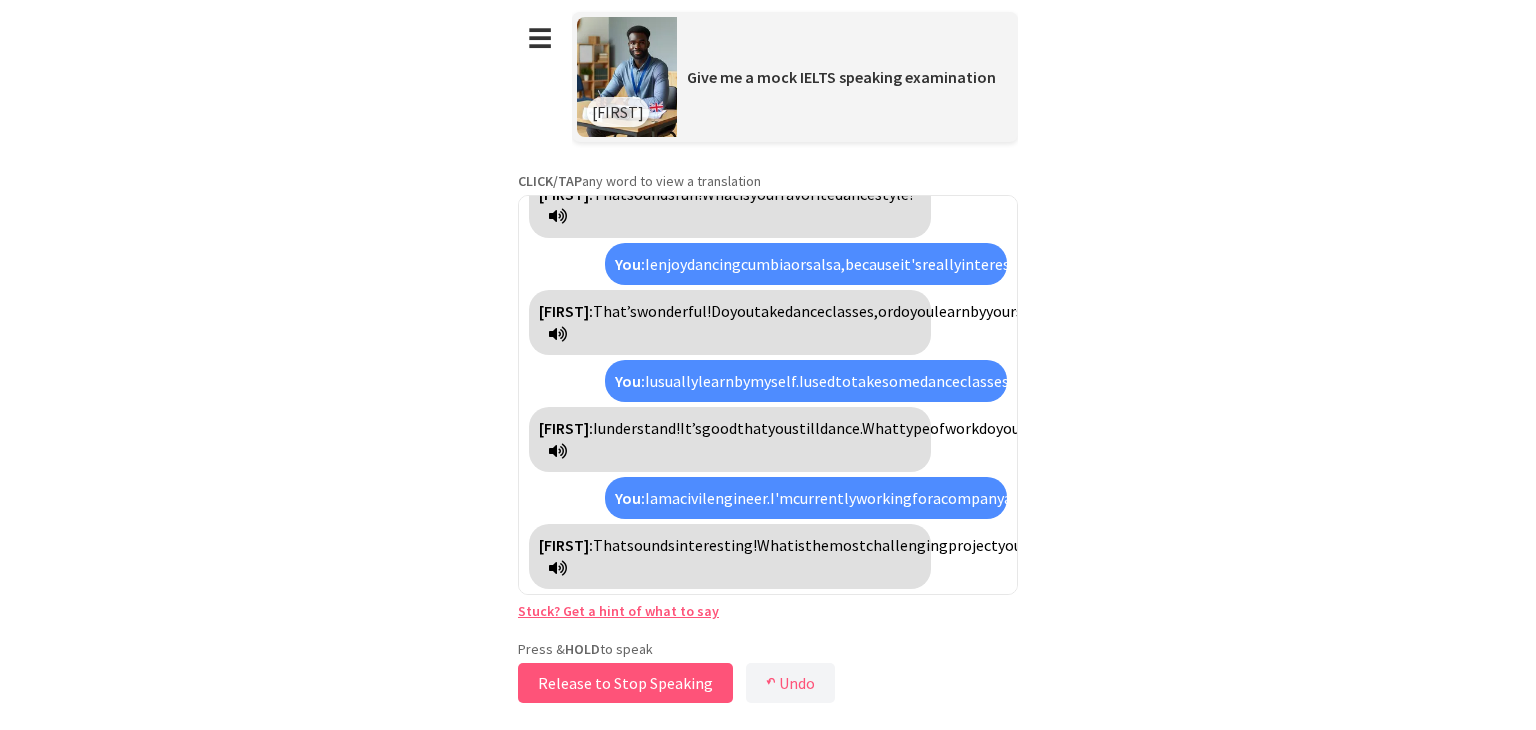 click on "Release to Stop Speaking" at bounding box center [625, 683] 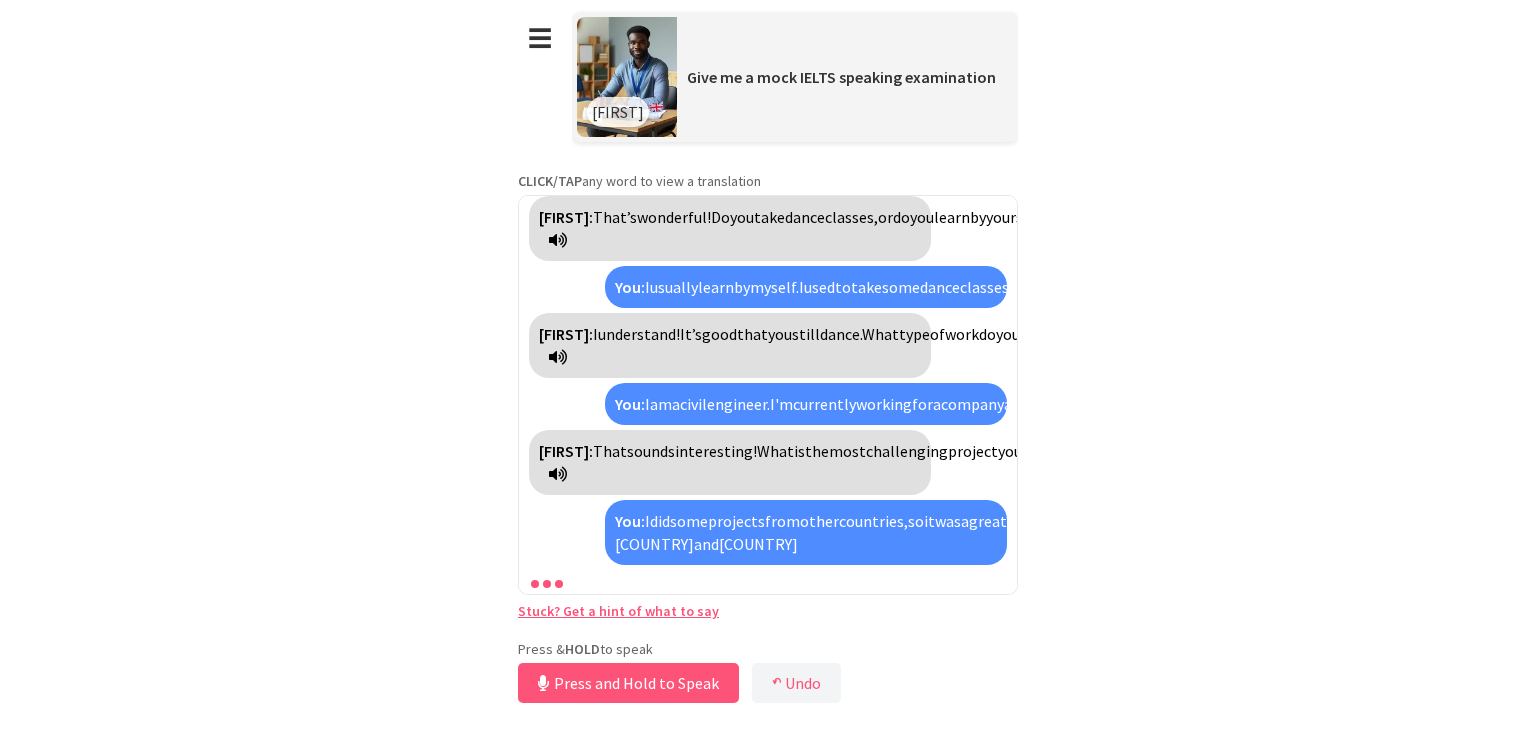 scroll, scrollTop: 900, scrollLeft: 0, axis: vertical 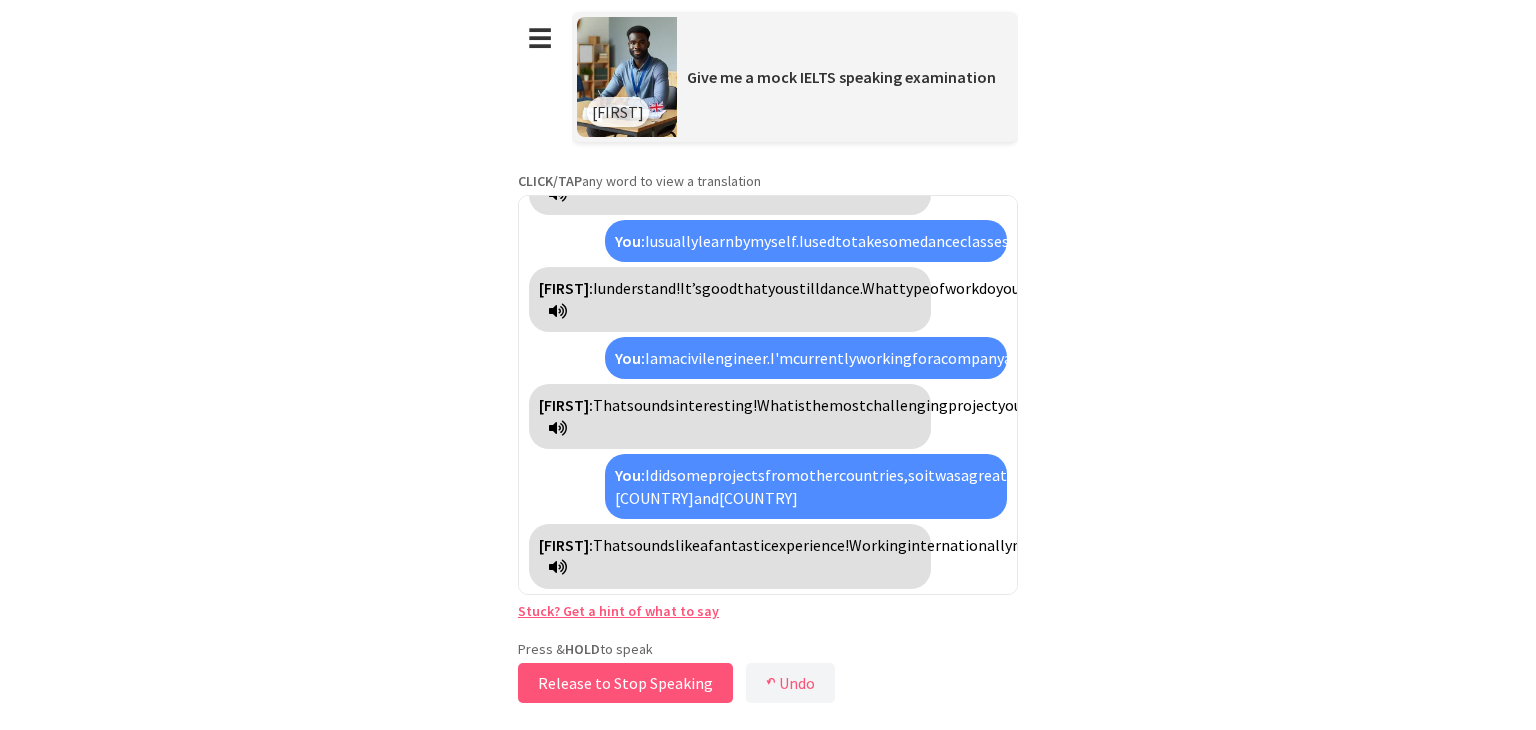 click on "Release to Stop Speaking" at bounding box center [625, 683] 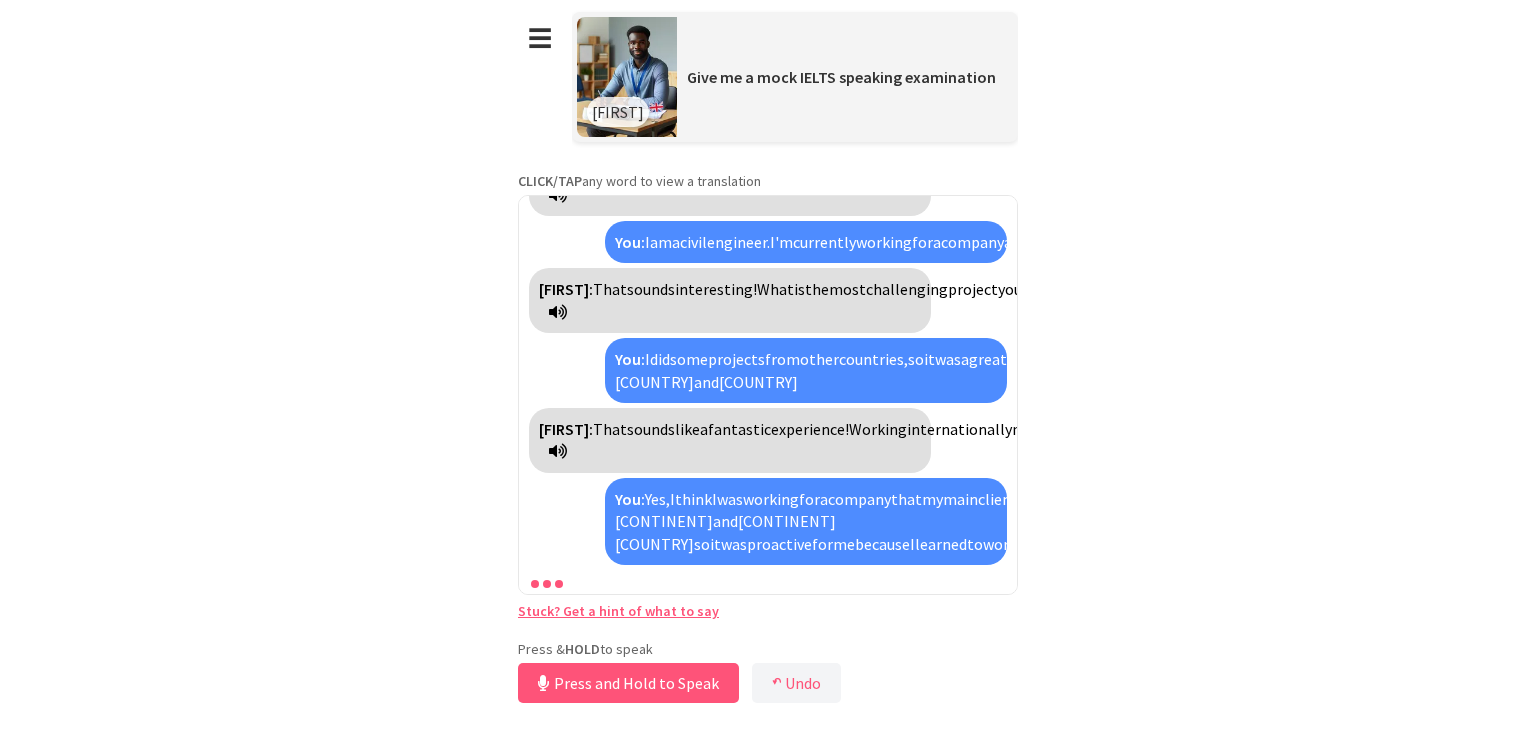 scroll, scrollTop: 1196, scrollLeft: 0, axis: vertical 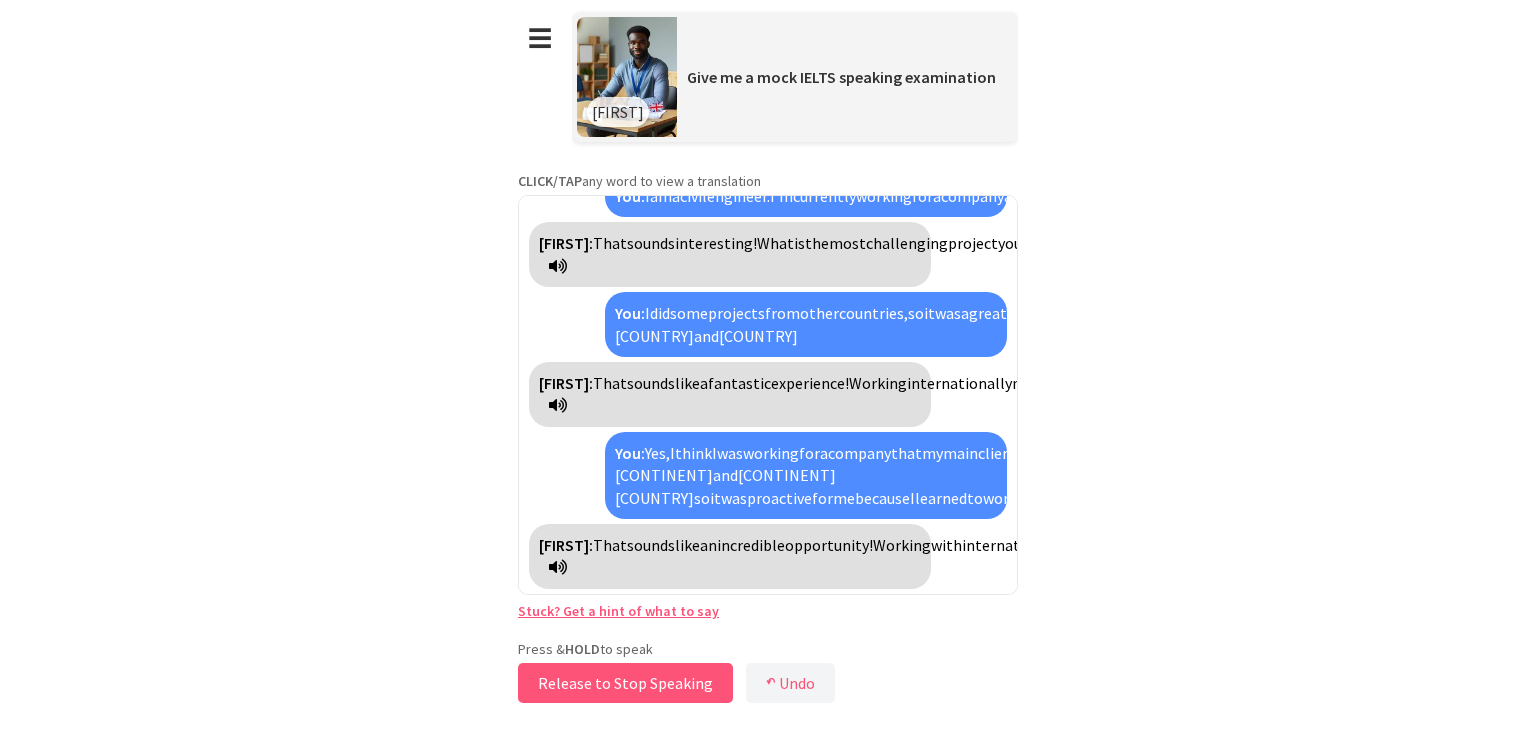 click on "Release to Stop Speaking" at bounding box center [625, 683] 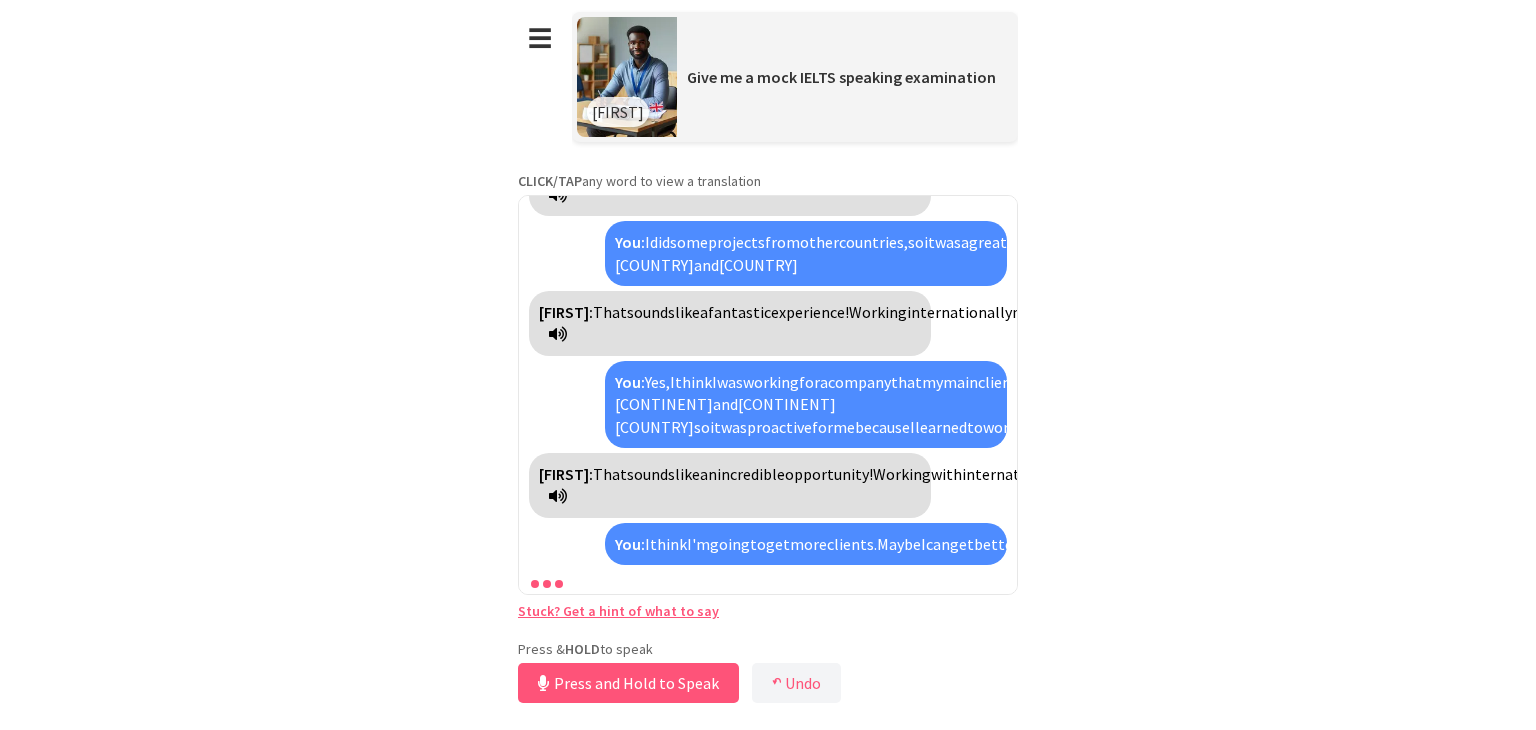 scroll, scrollTop: 1493, scrollLeft: 0, axis: vertical 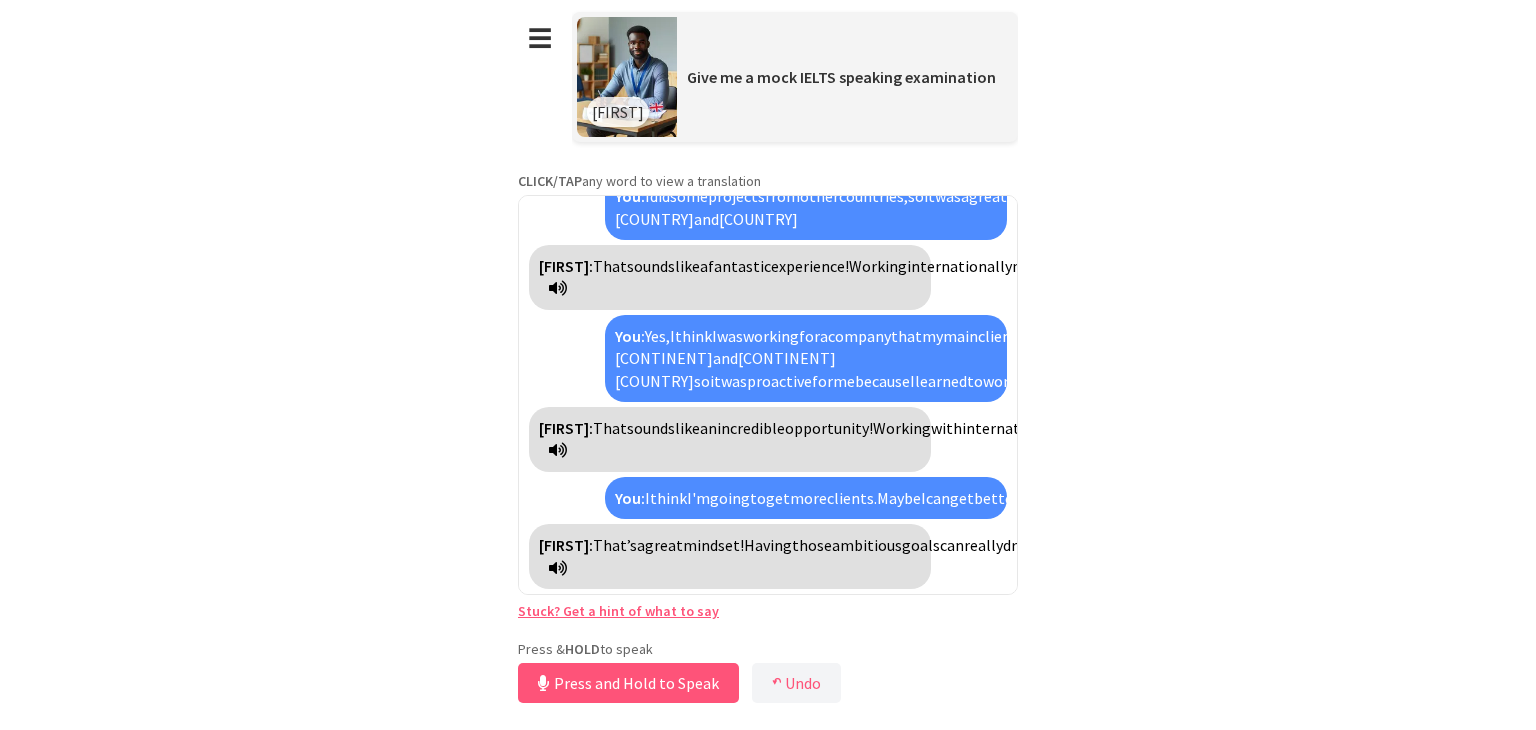 drag, startPoint x: 779, startPoint y: 572, endPoint x: 747, endPoint y: 546, distance: 41.231056 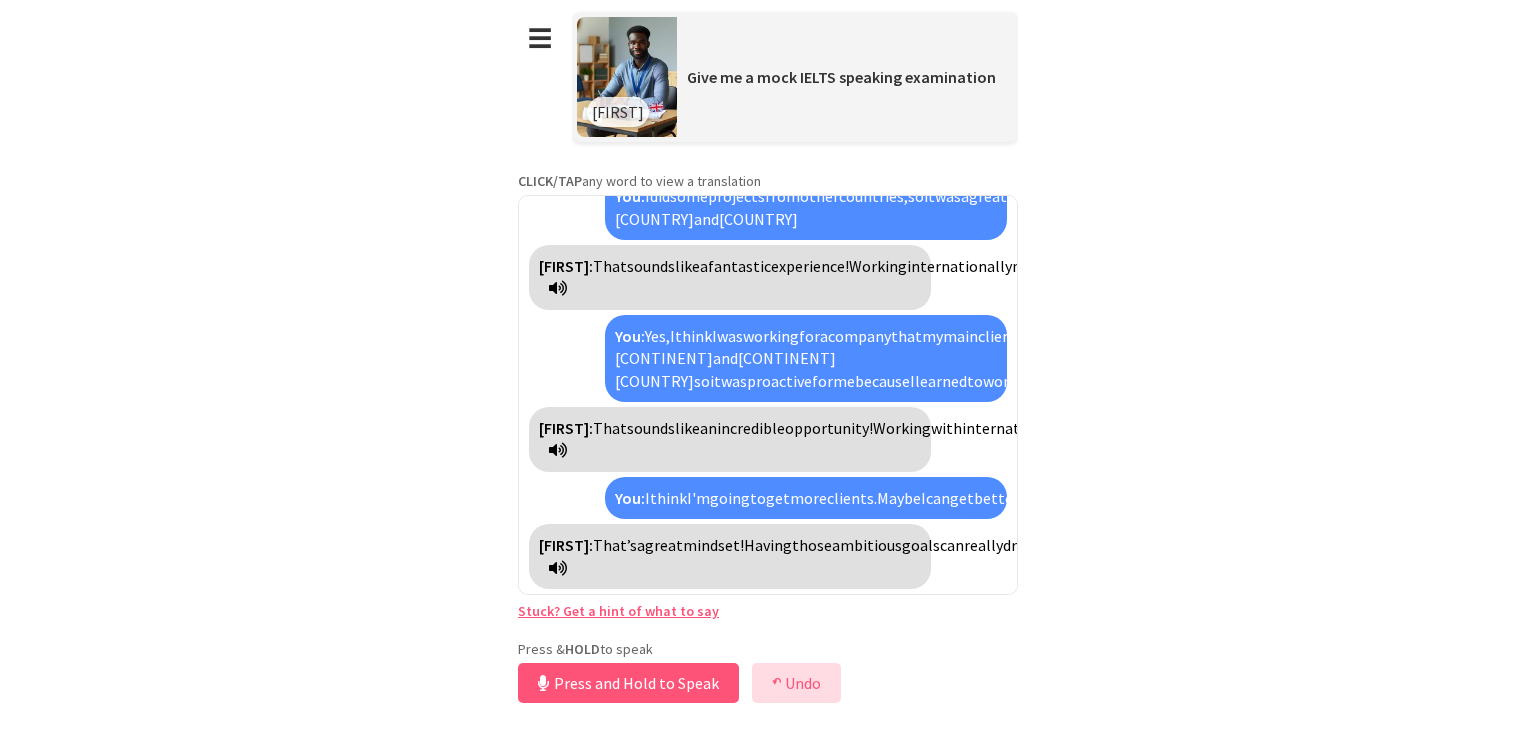 copy on "What  type  of  projects  are  you  most  interested  in  pursuing?" 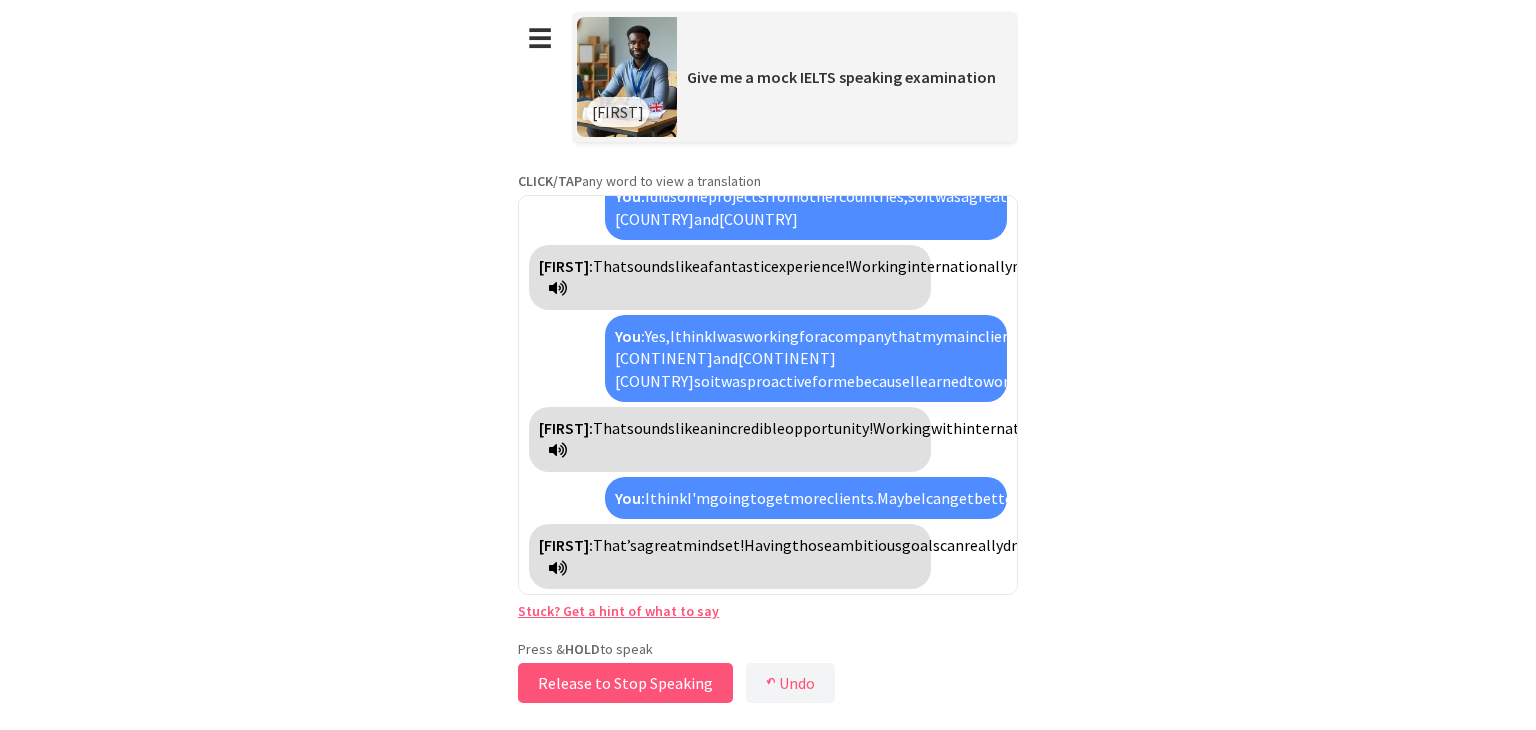 click on "Release to Stop Speaking" at bounding box center (625, 683) 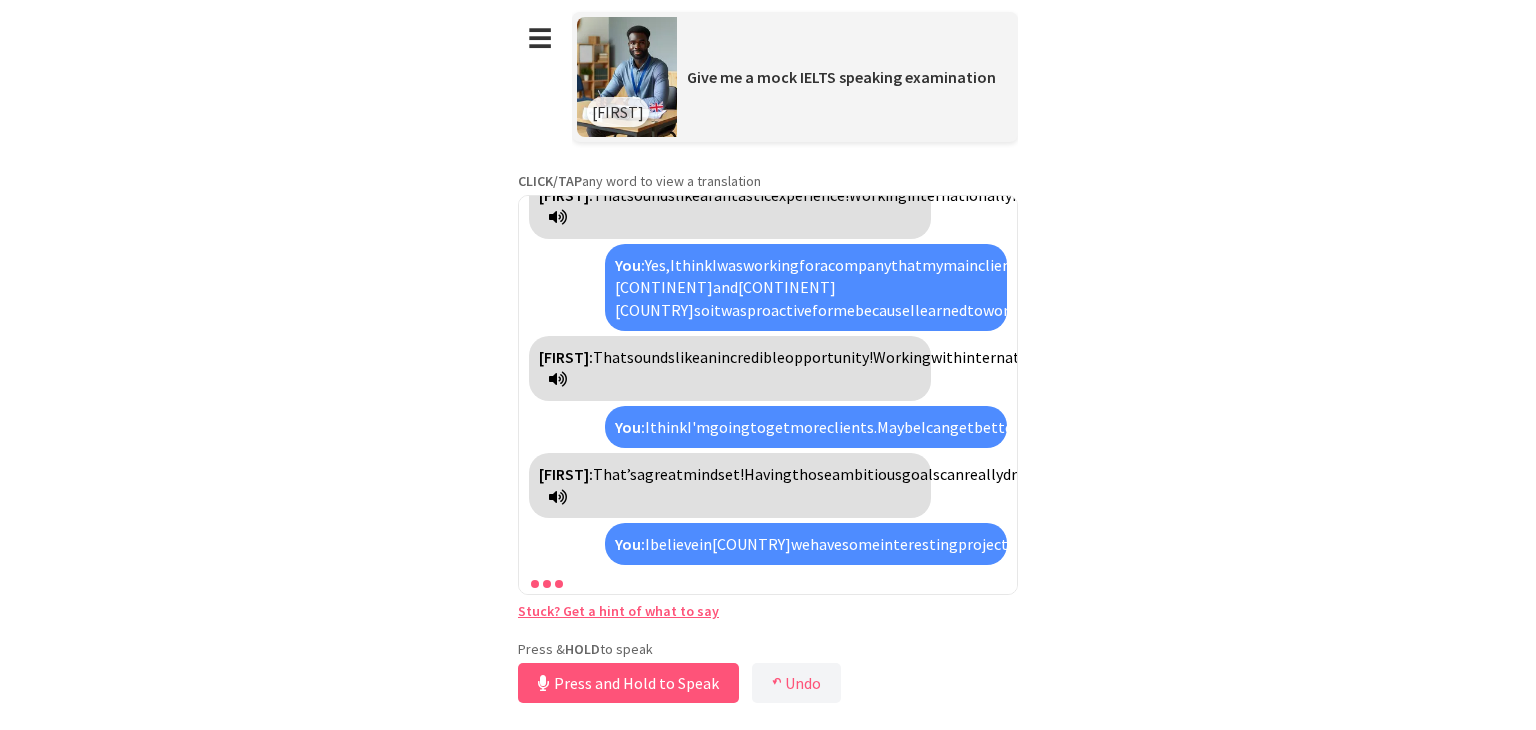 scroll, scrollTop: 1834, scrollLeft: 0, axis: vertical 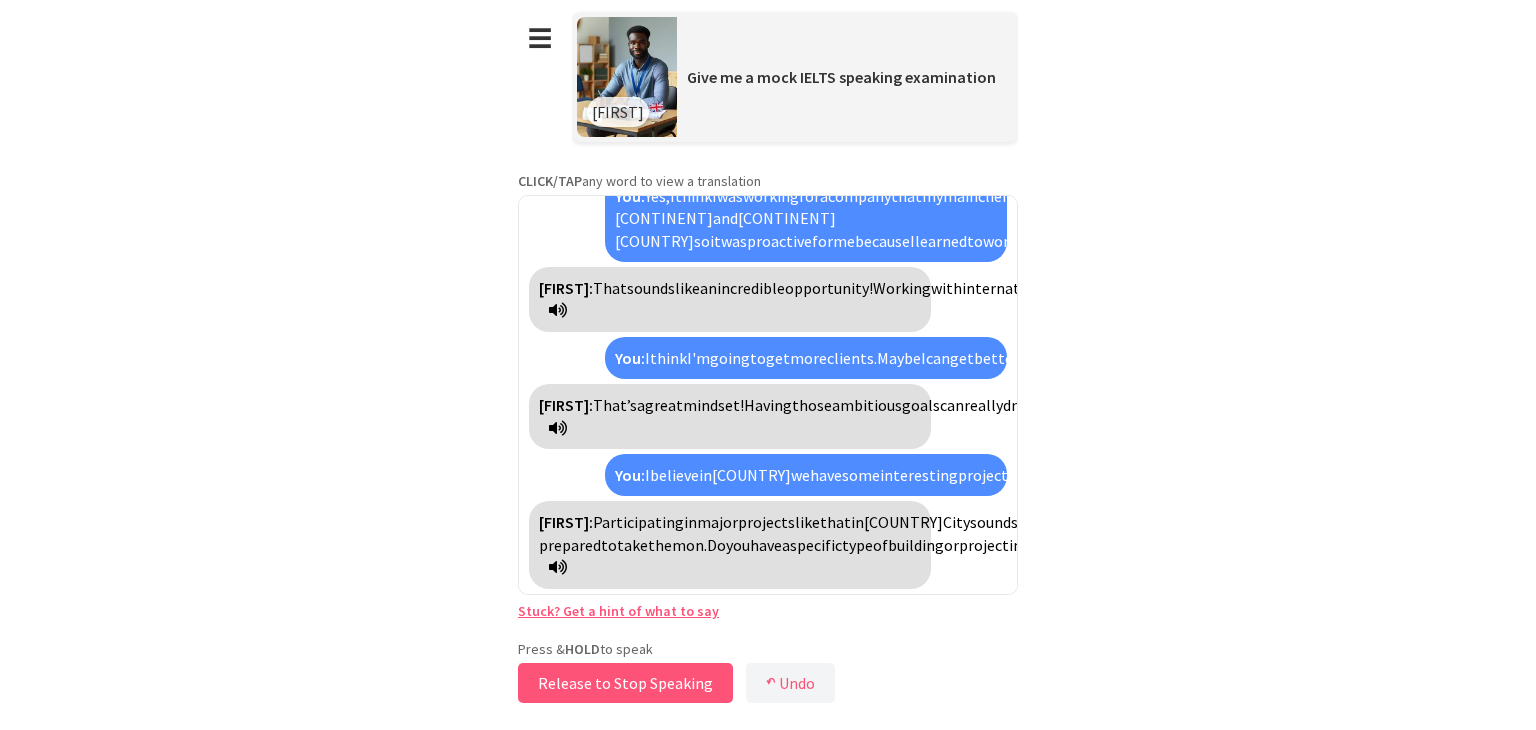 click on "Release to Stop Speaking" at bounding box center (625, 683) 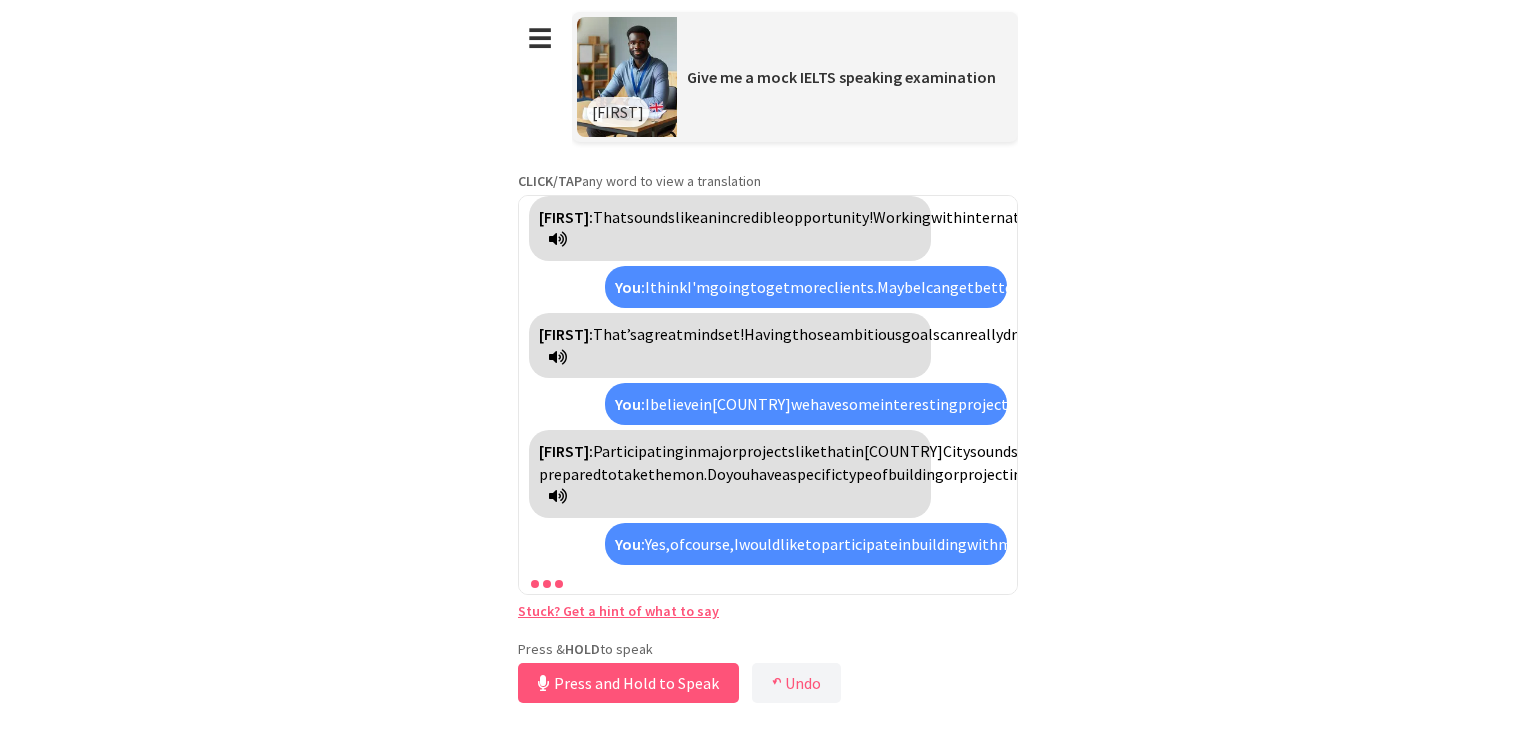 scroll, scrollTop: 2153, scrollLeft: 0, axis: vertical 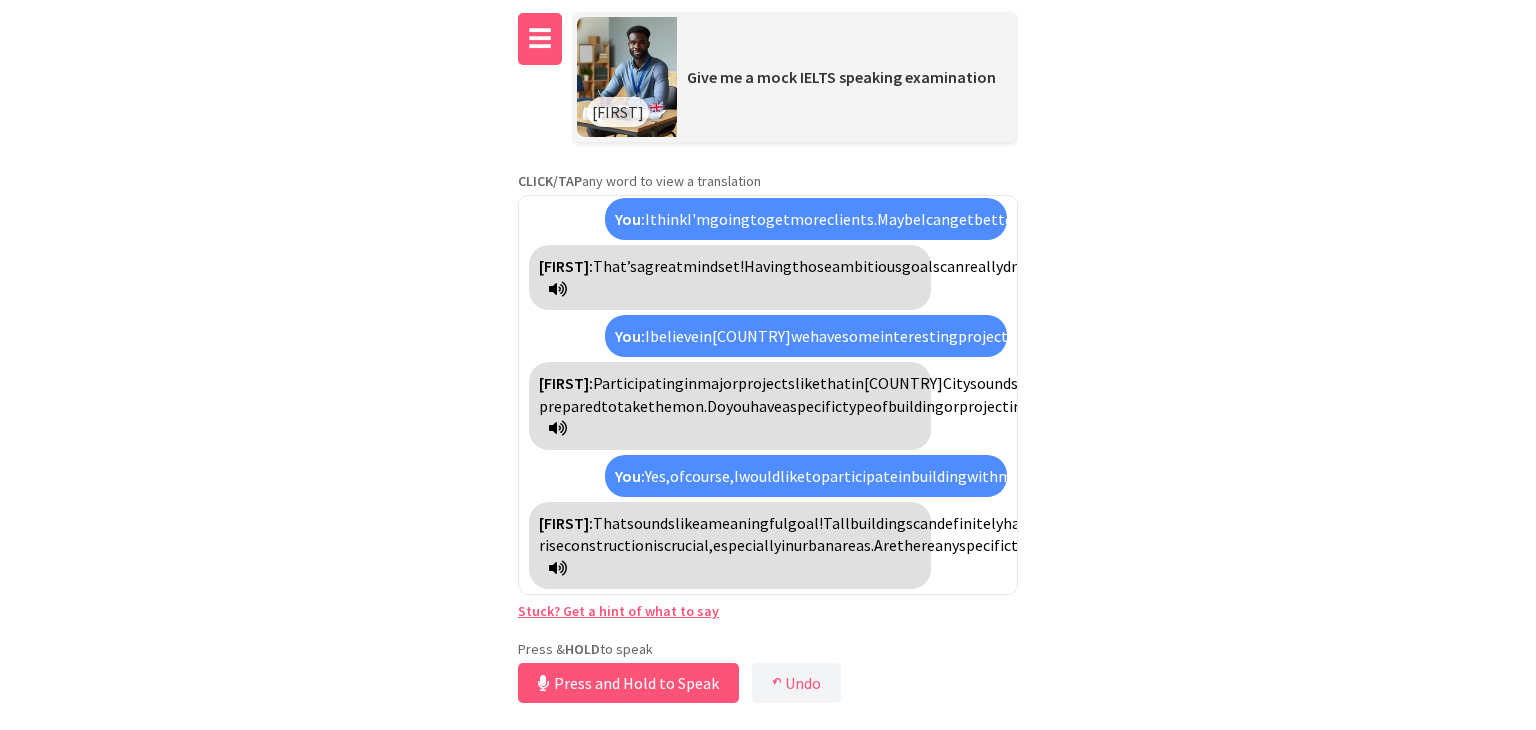 click on "☰" at bounding box center [540, 39] 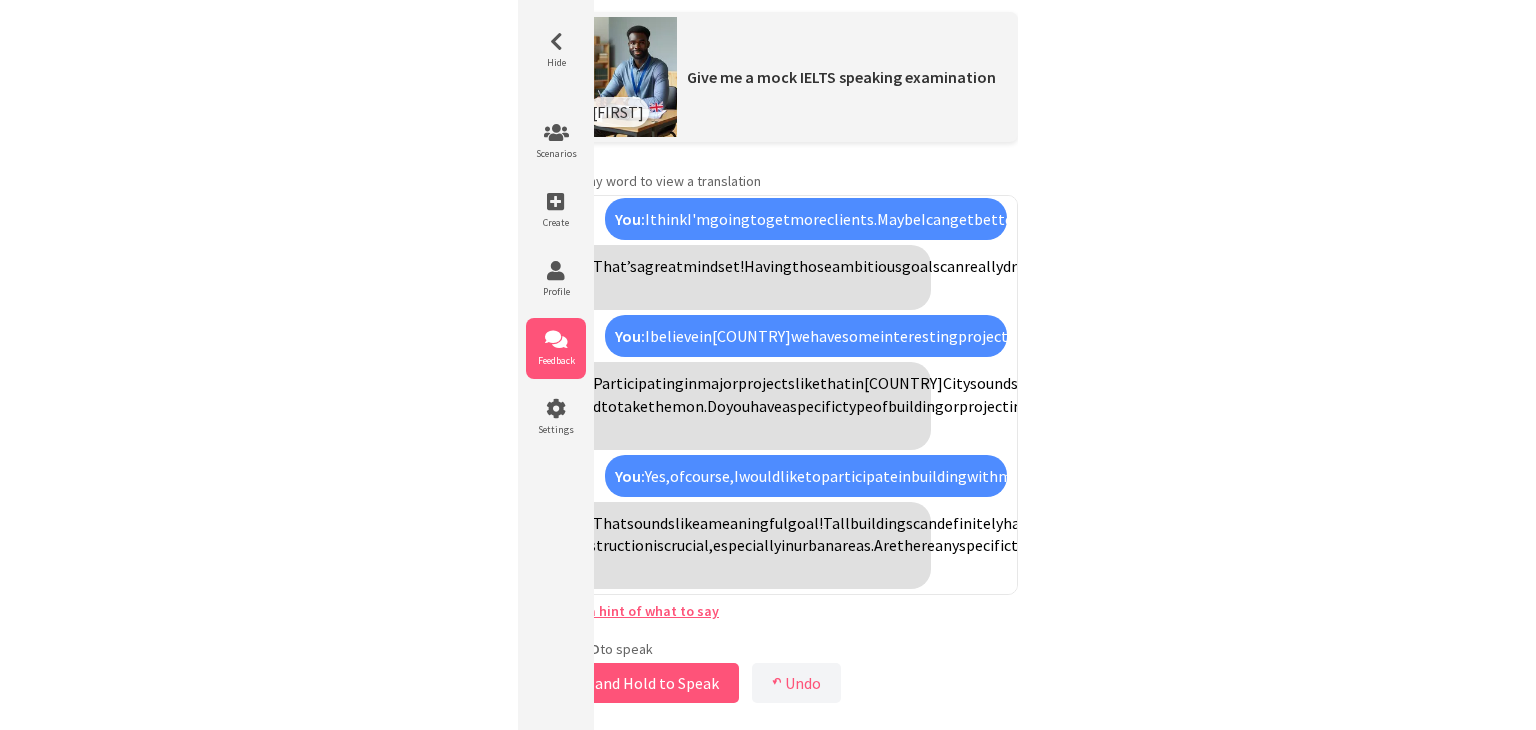 click on "Feedback" at bounding box center (556, 360) 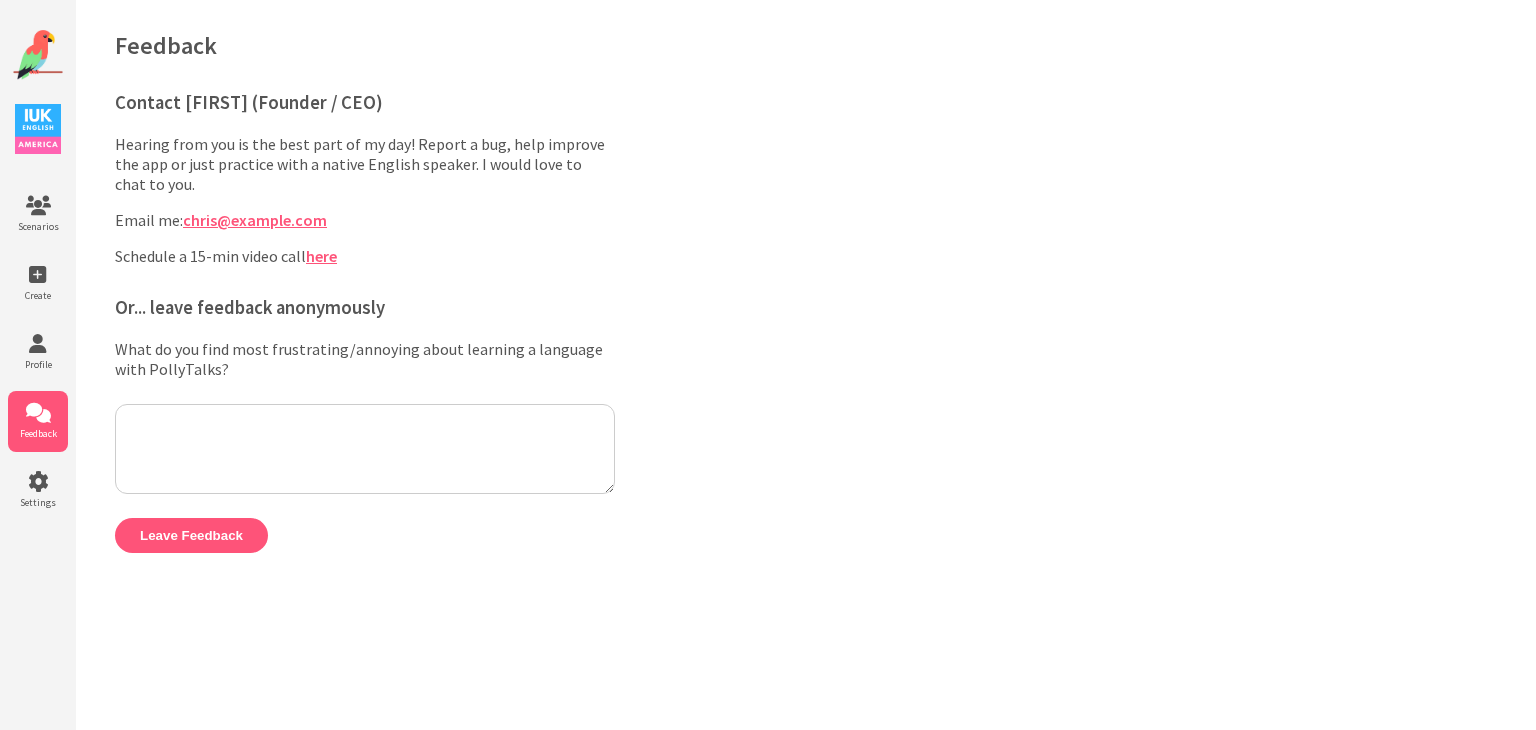 scroll, scrollTop: 0, scrollLeft: 0, axis: both 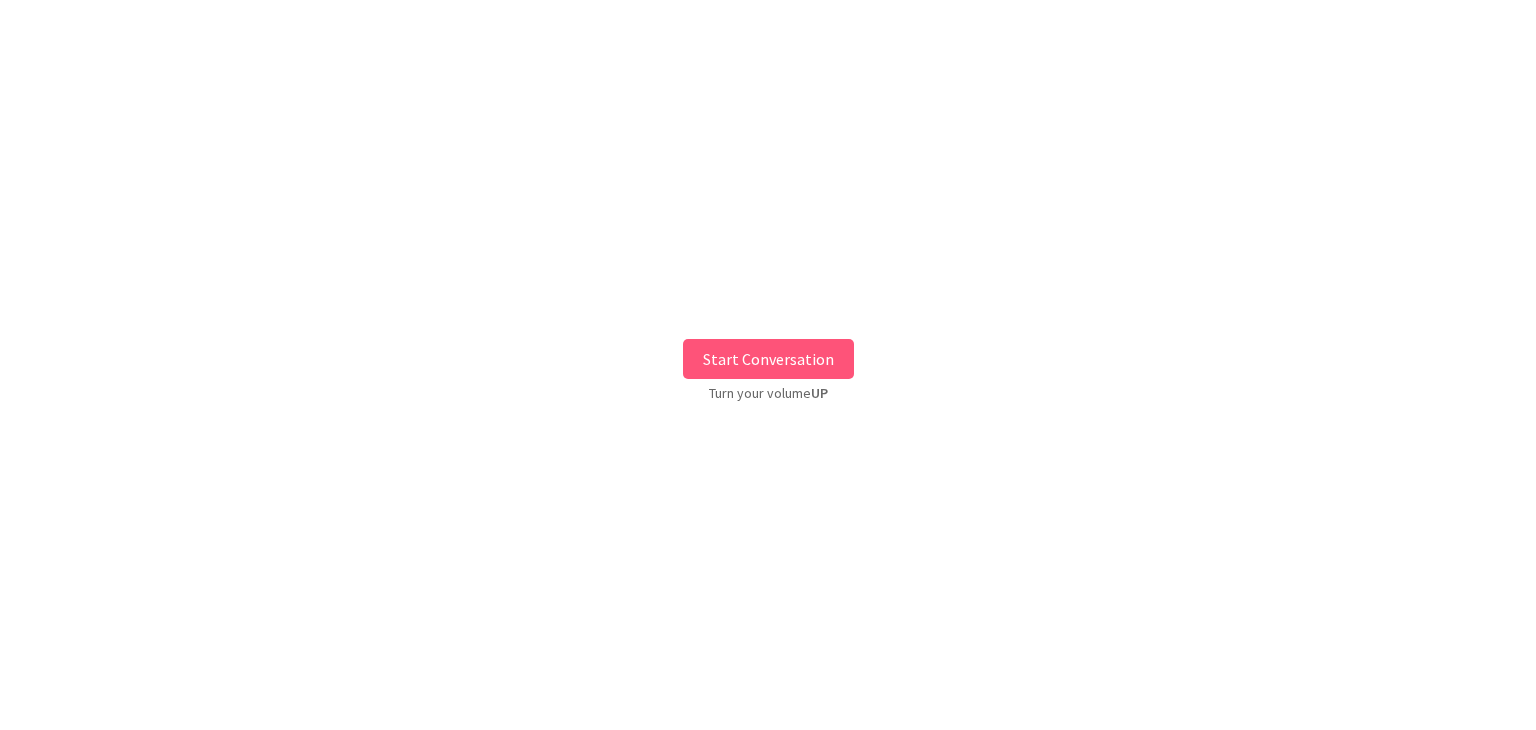 click on "Start Conversation" at bounding box center (768, 359) 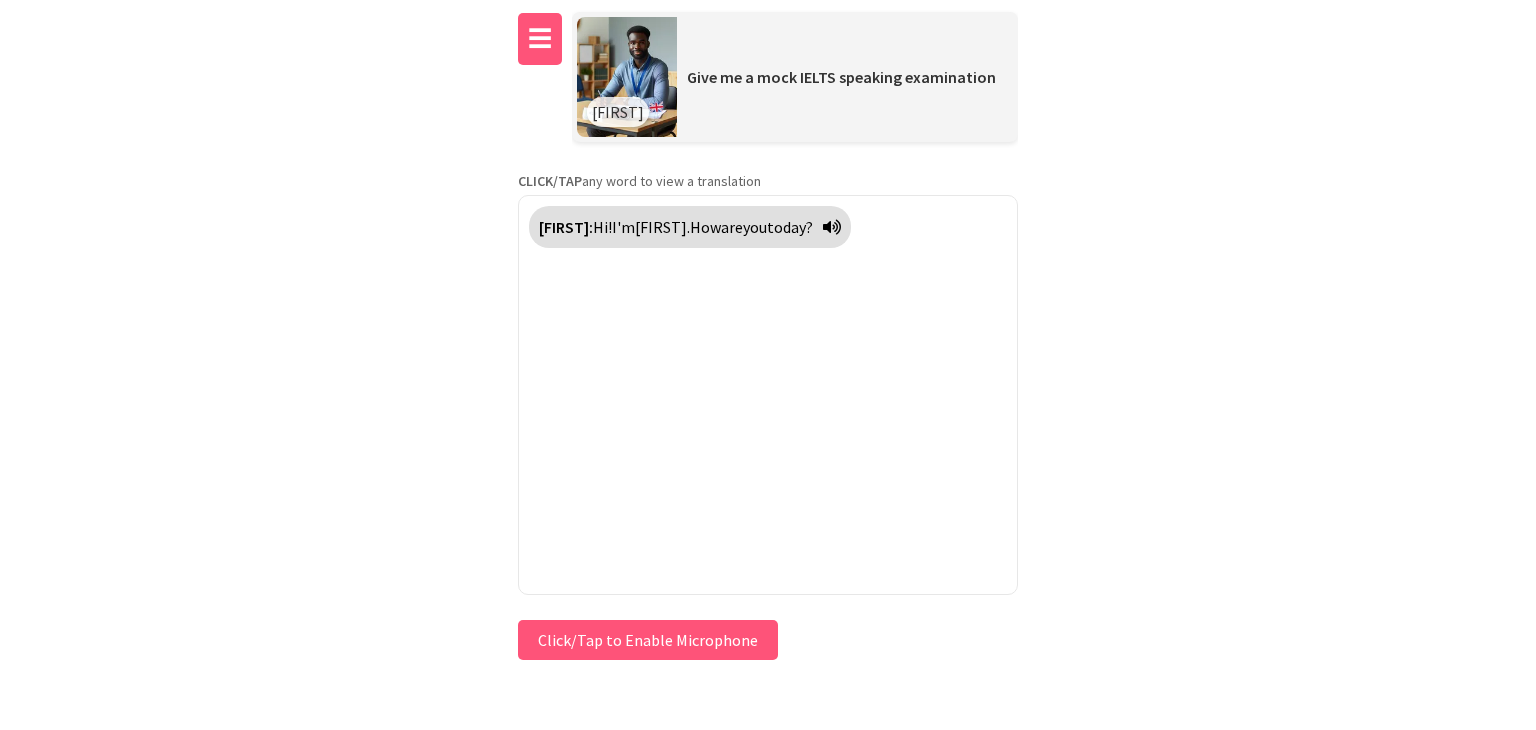 click on "☰" at bounding box center [540, 39] 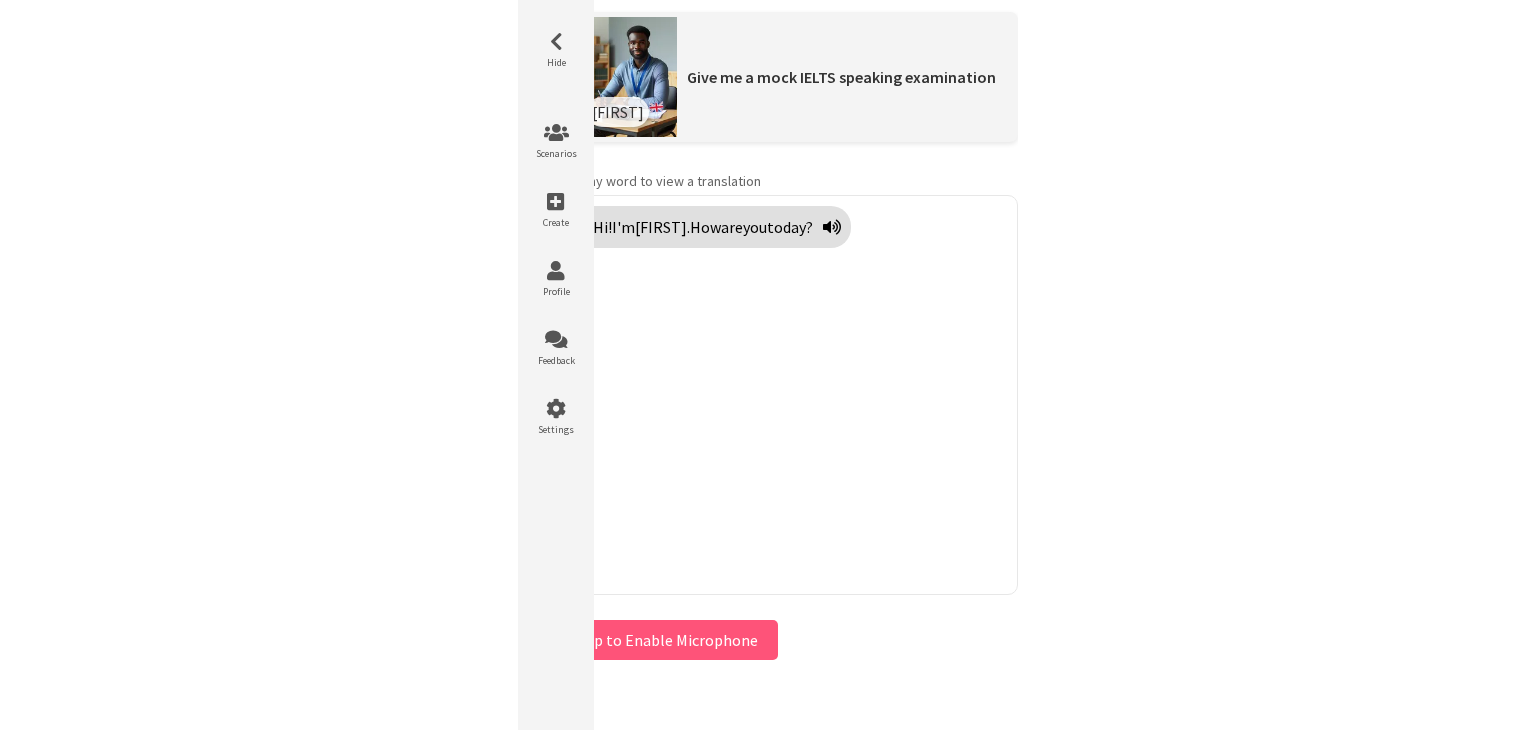 click on "**********" at bounding box center [768, 365] 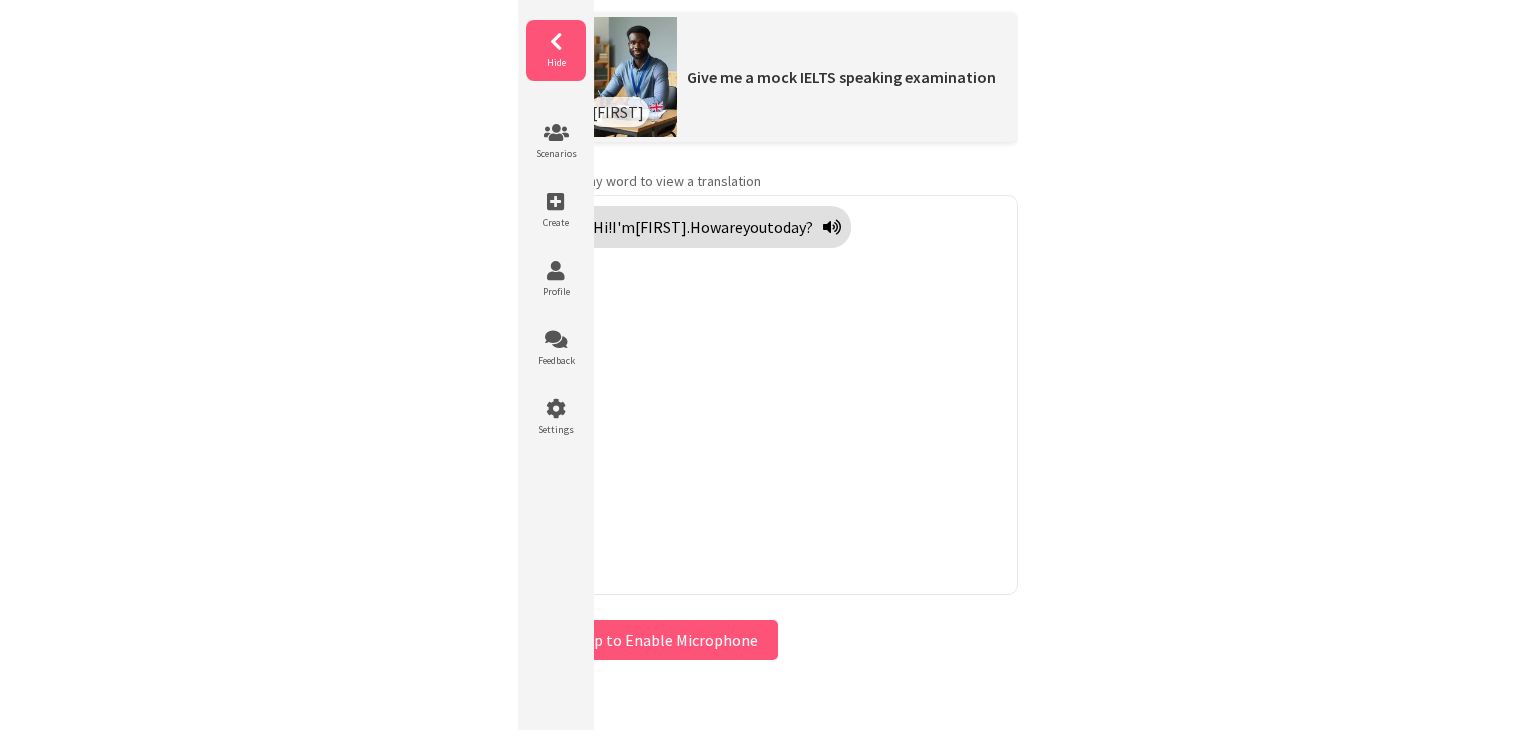 click at bounding box center [556, 42] 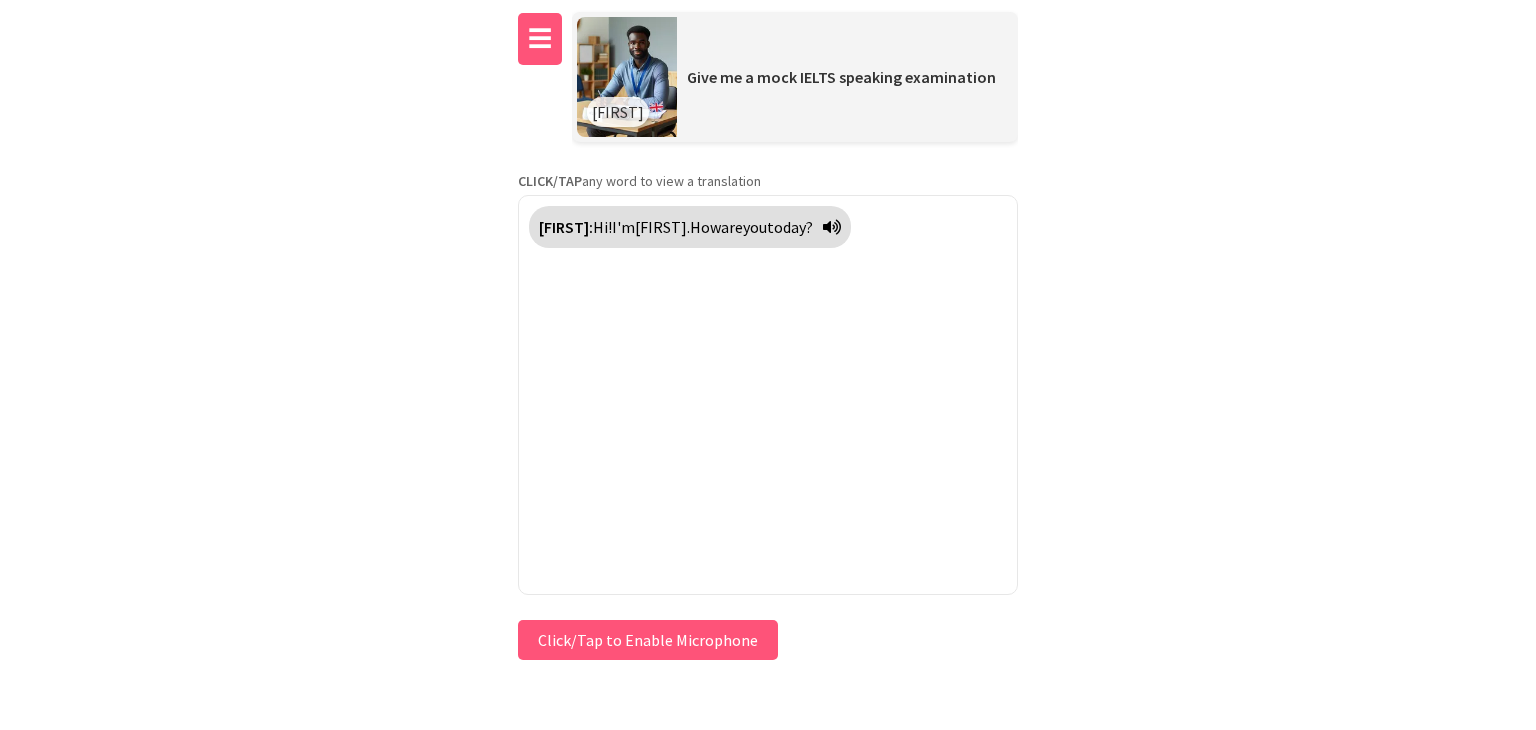 click on "☰" at bounding box center (540, 39) 